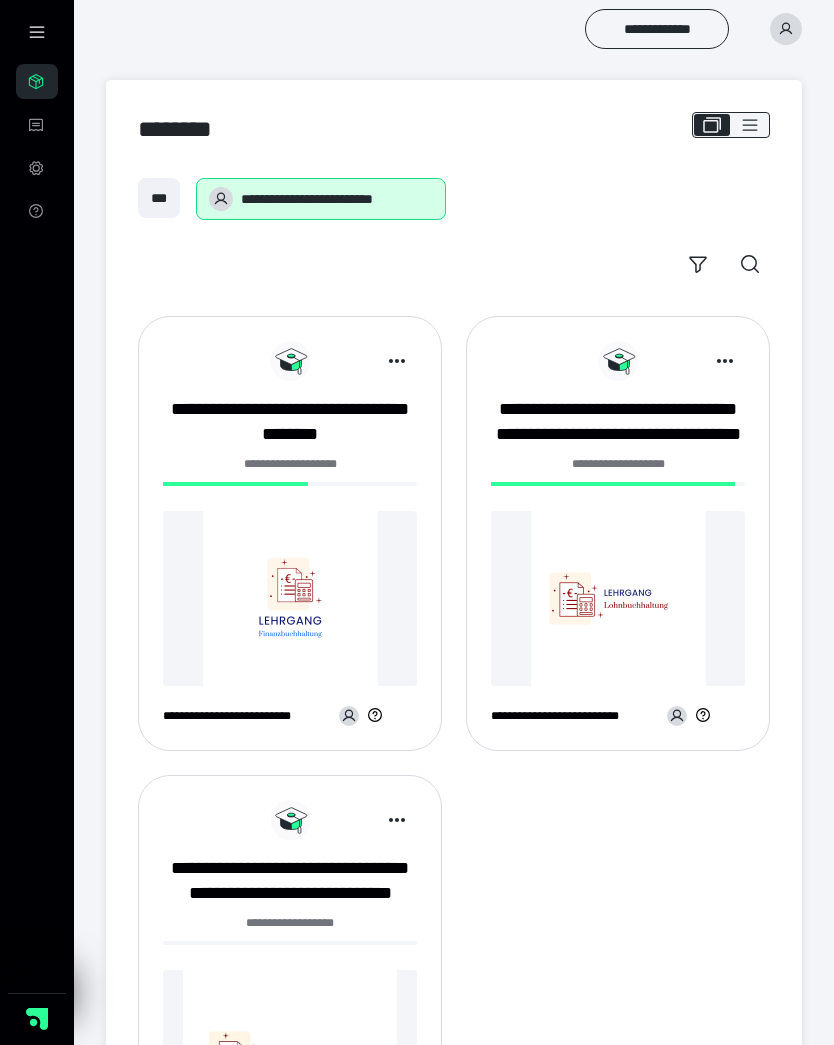 scroll, scrollTop: 0, scrollLeft: 0, axis: both 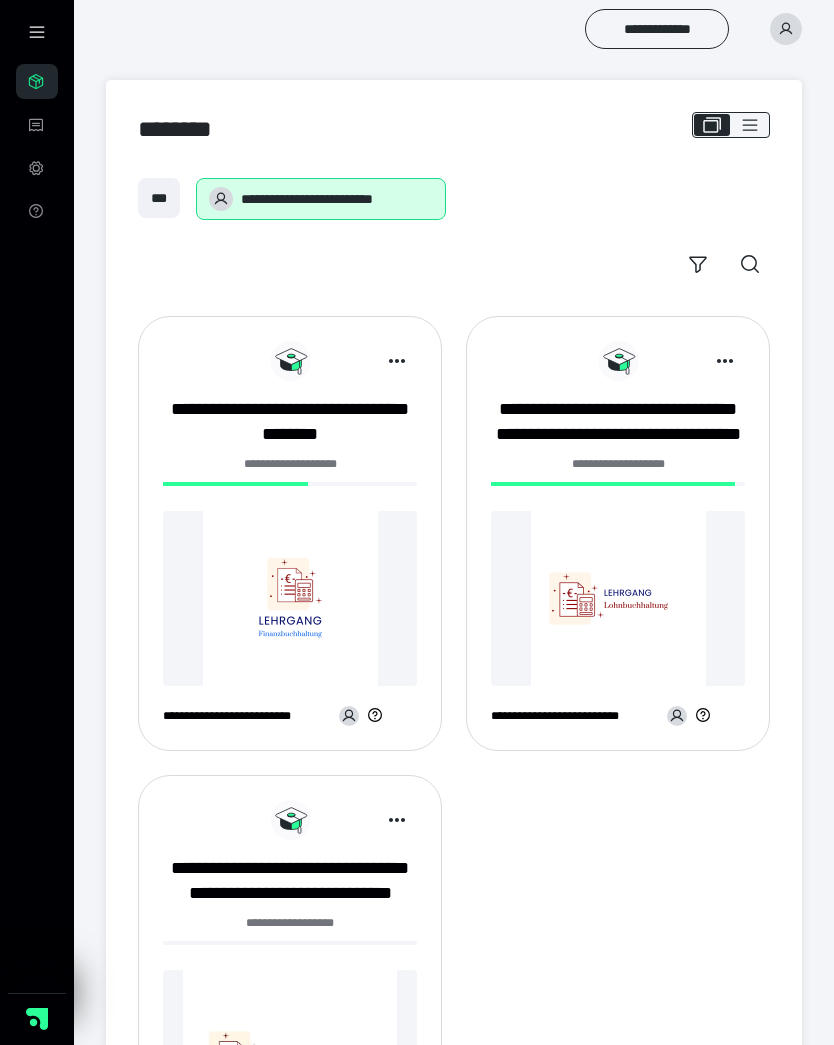 click at bounding box center [290, 598] 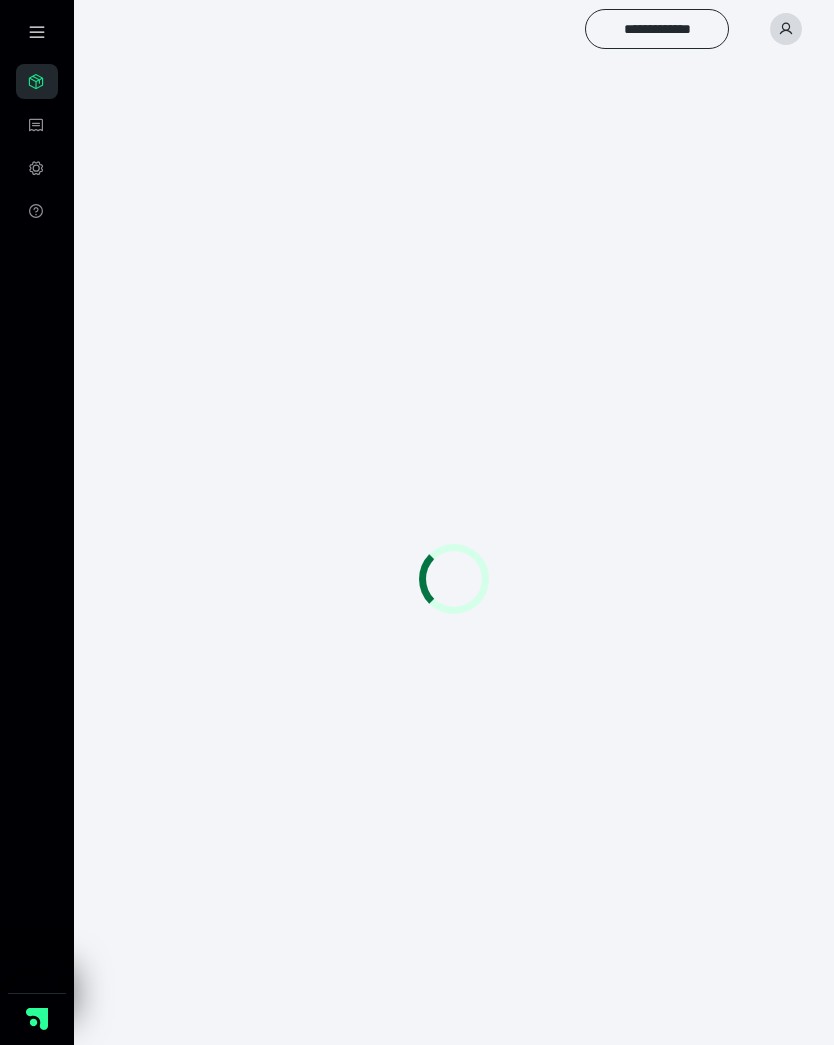scroll, scrollTop: 0, scrollLeft: 0, axis: both 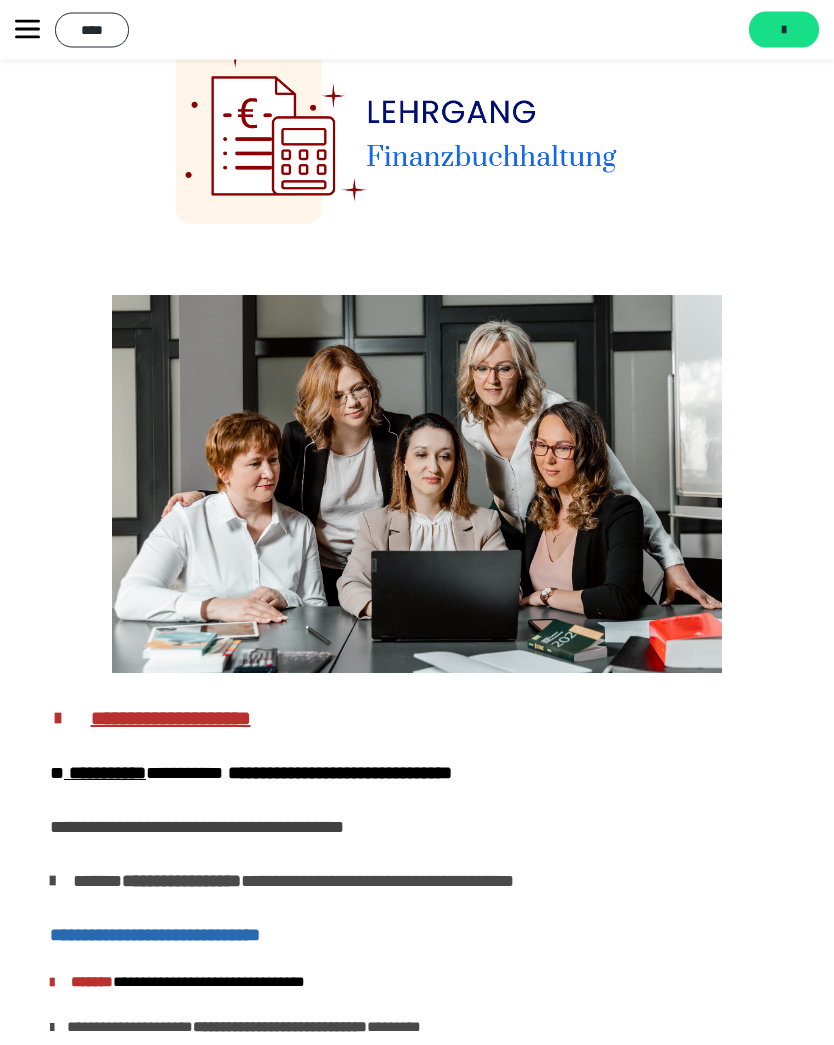 click at bounding box center [27, 30] 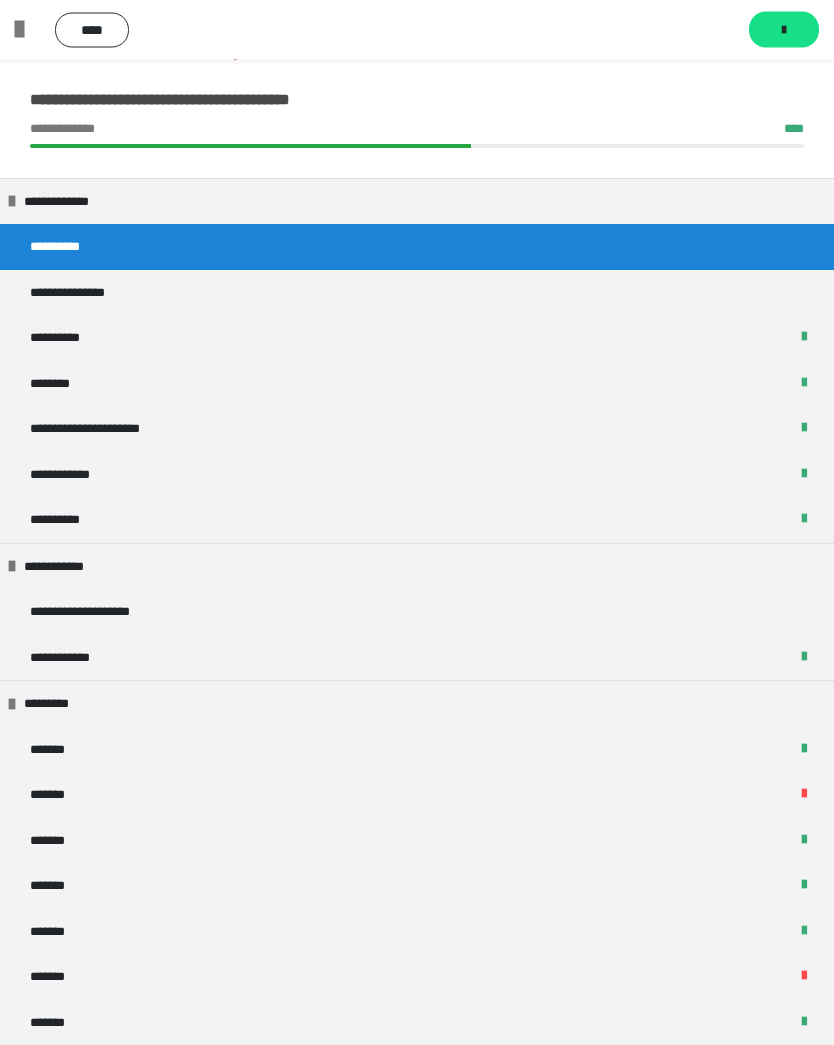 scroll, scrollTop: 169, scrollLeft: 0, axis: vertical 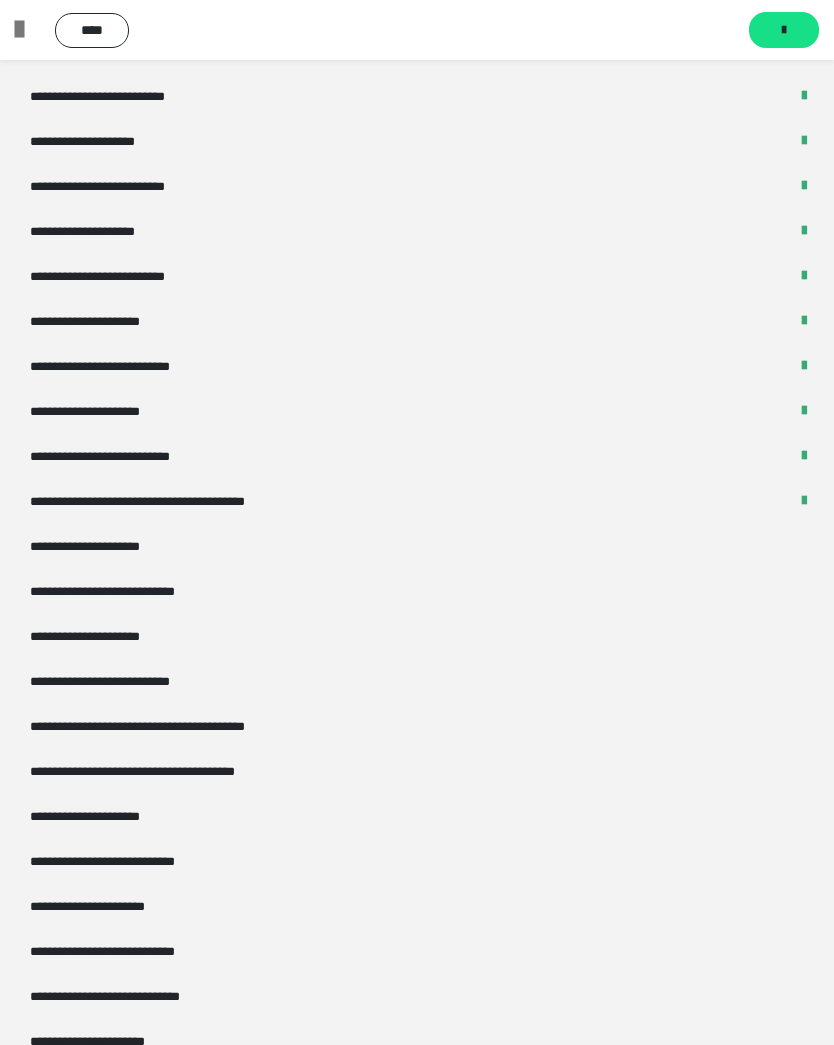 click on "**********" at bounding box center [134, 591] 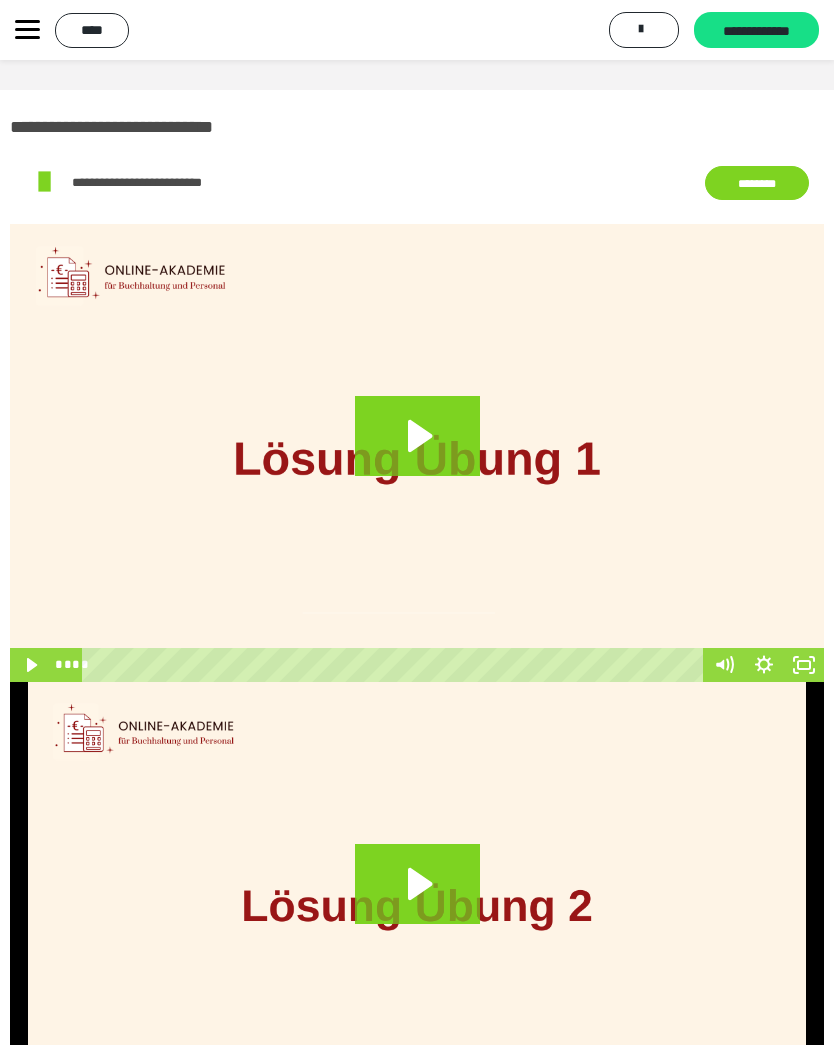 click 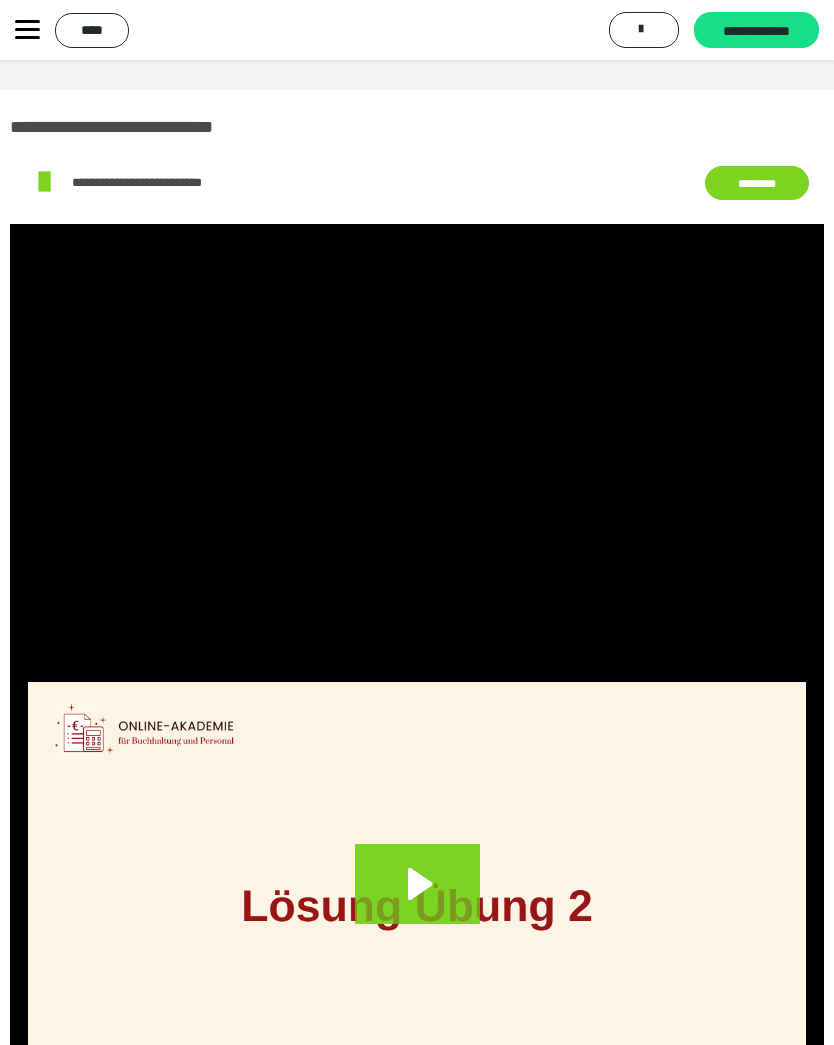 click at bounding box center [417, 453] 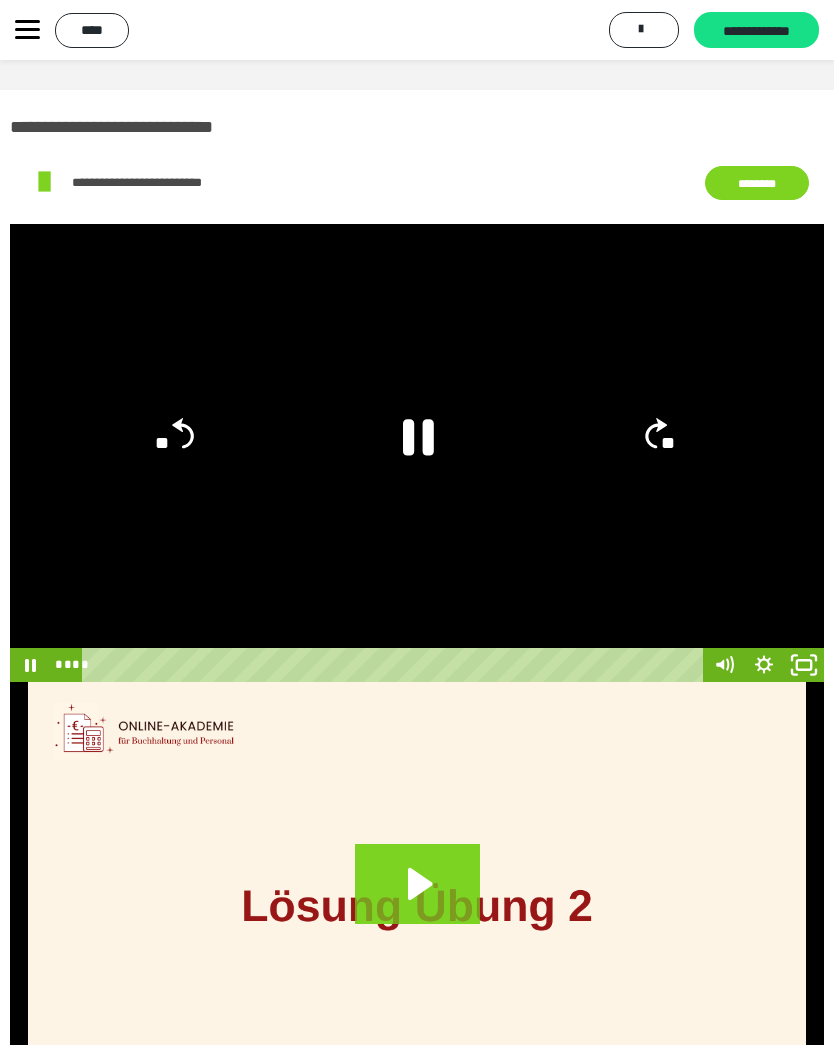 click 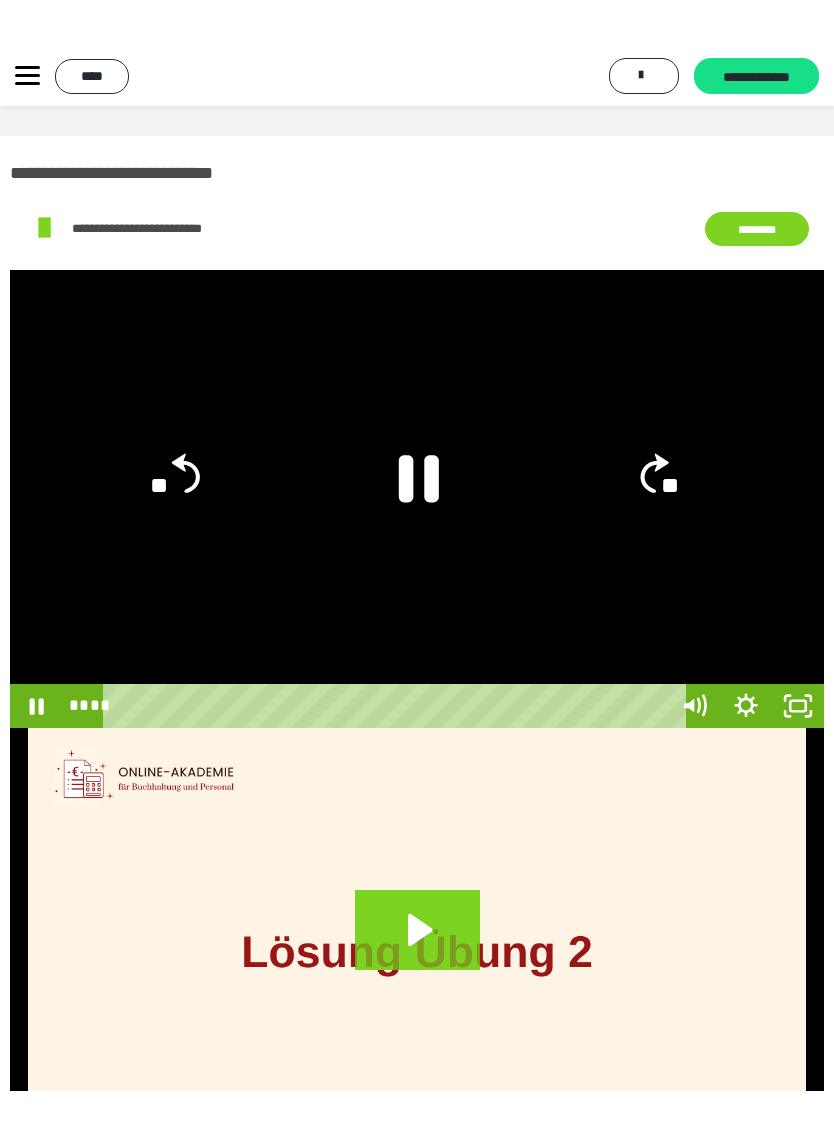 scroll, scrollTop: 24, scrollLeft: 0, axis: vertical 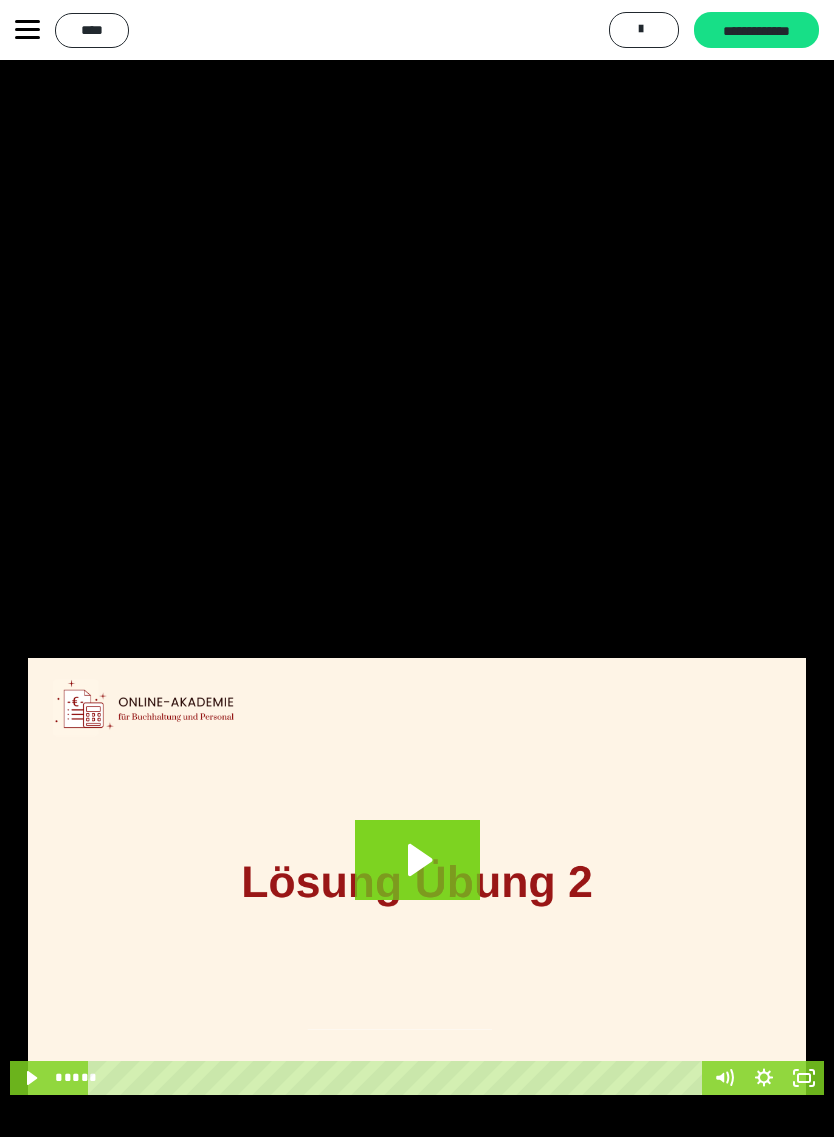 click at bounding box center (417, 568) 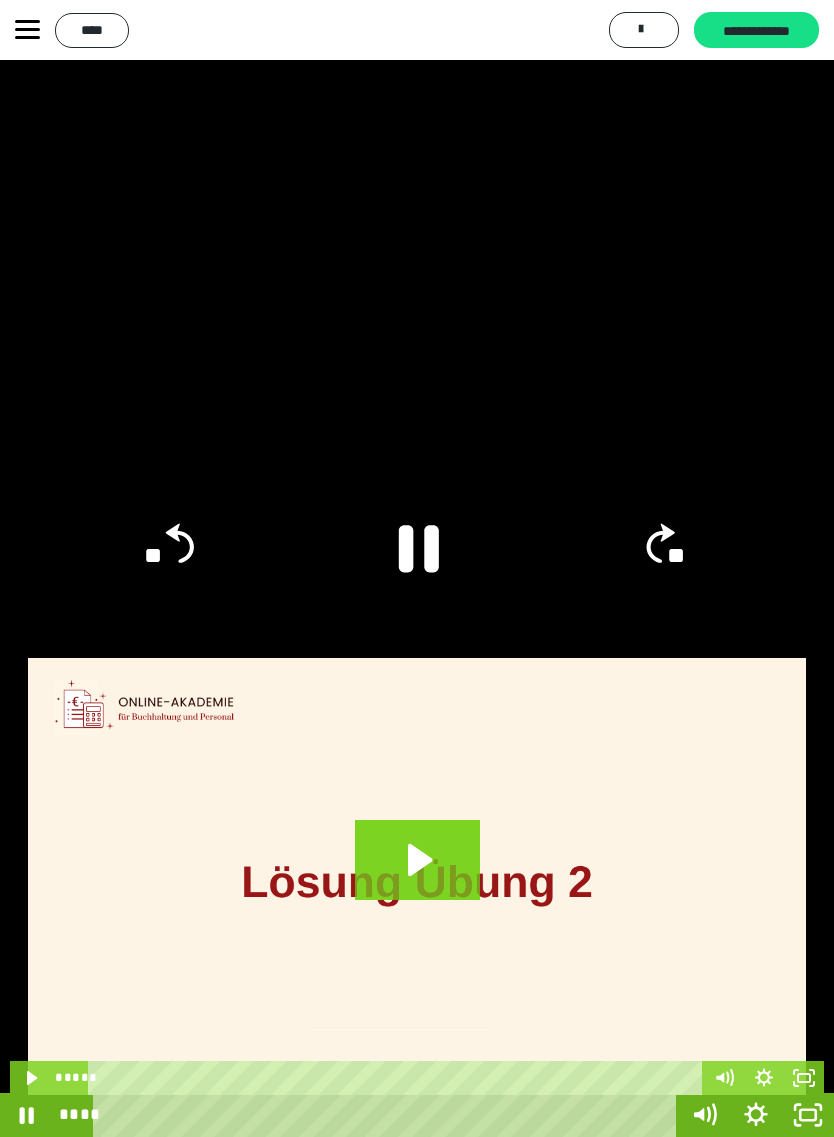 click 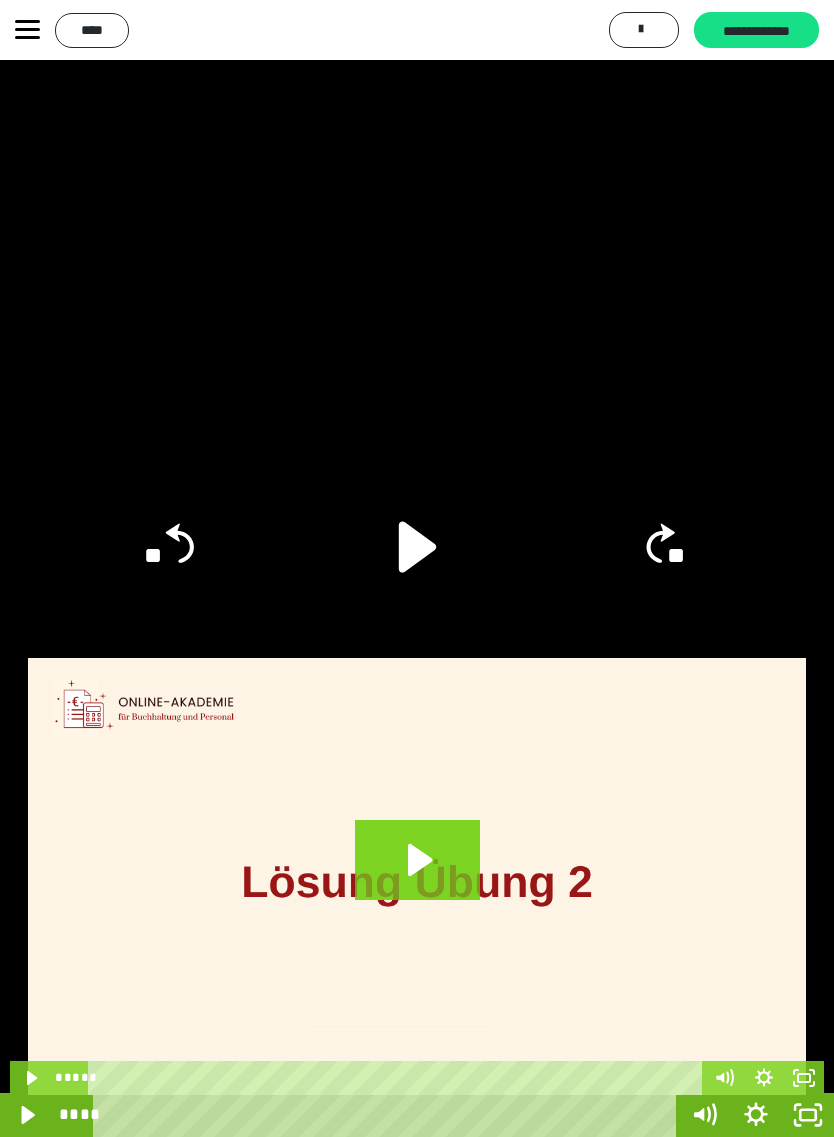 click on "**" 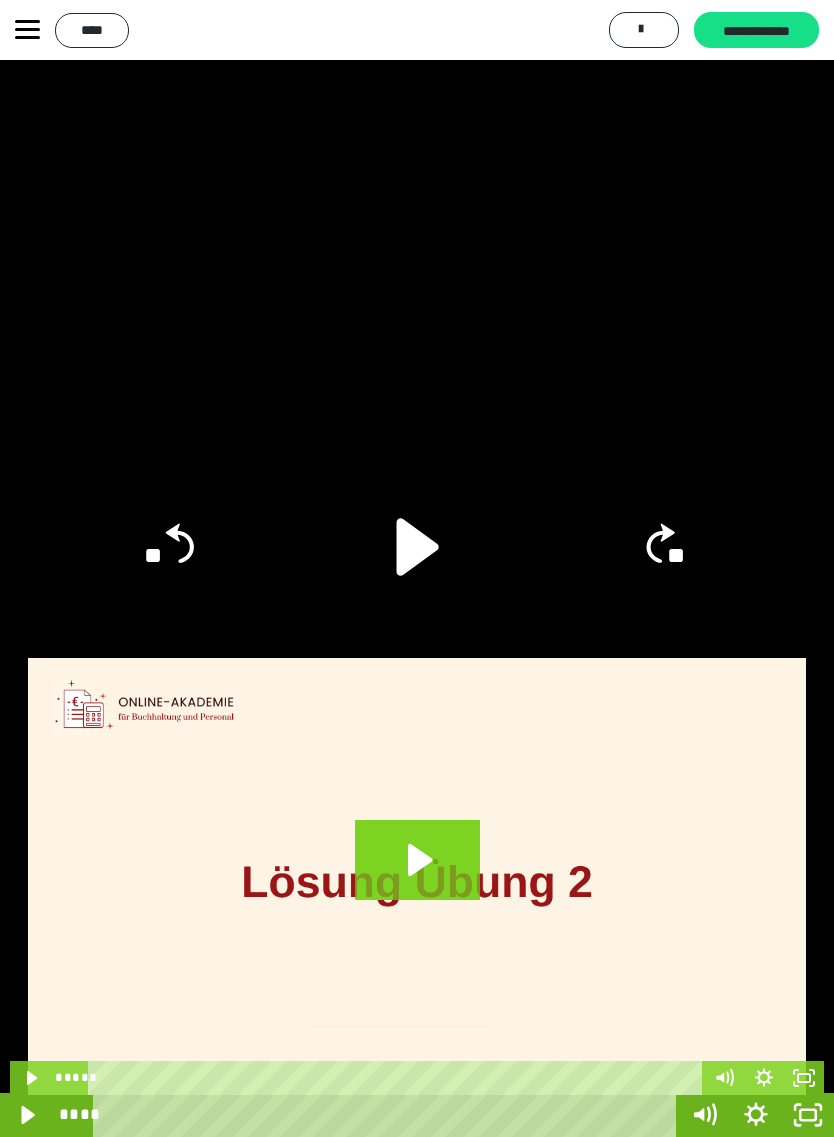 click 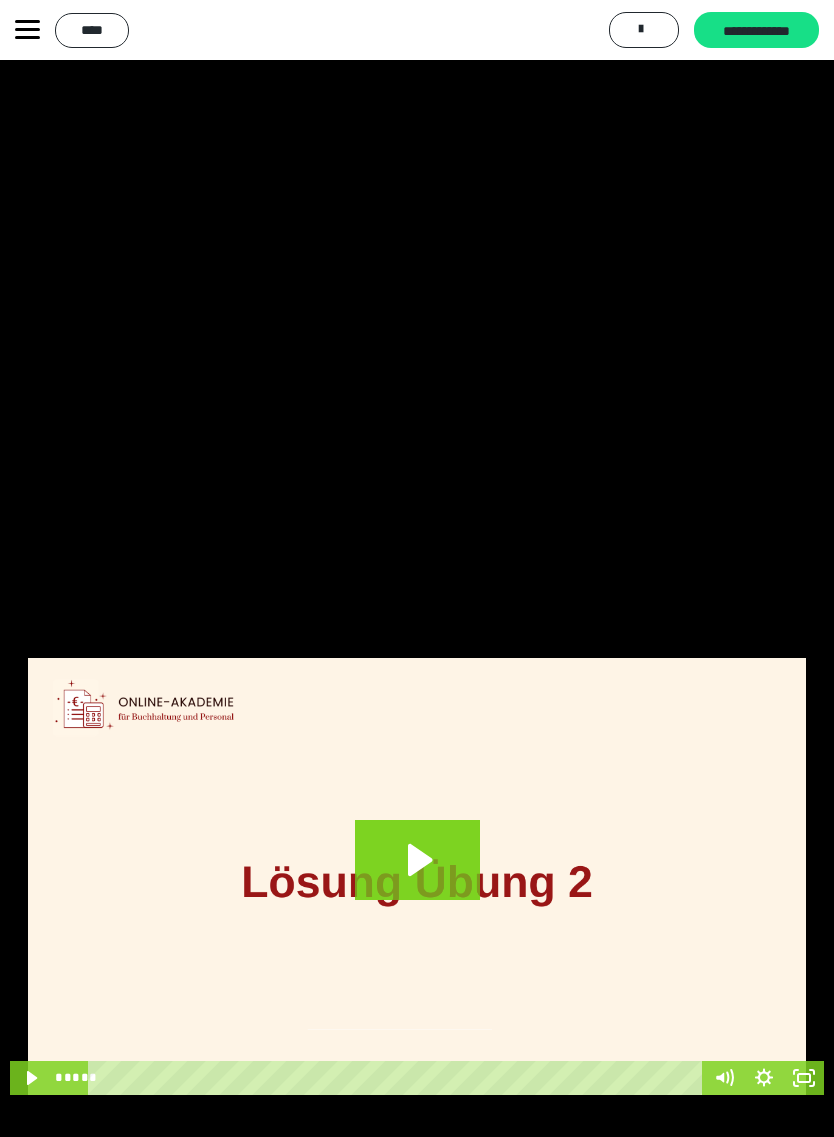 click at bounding box center (417, 568) 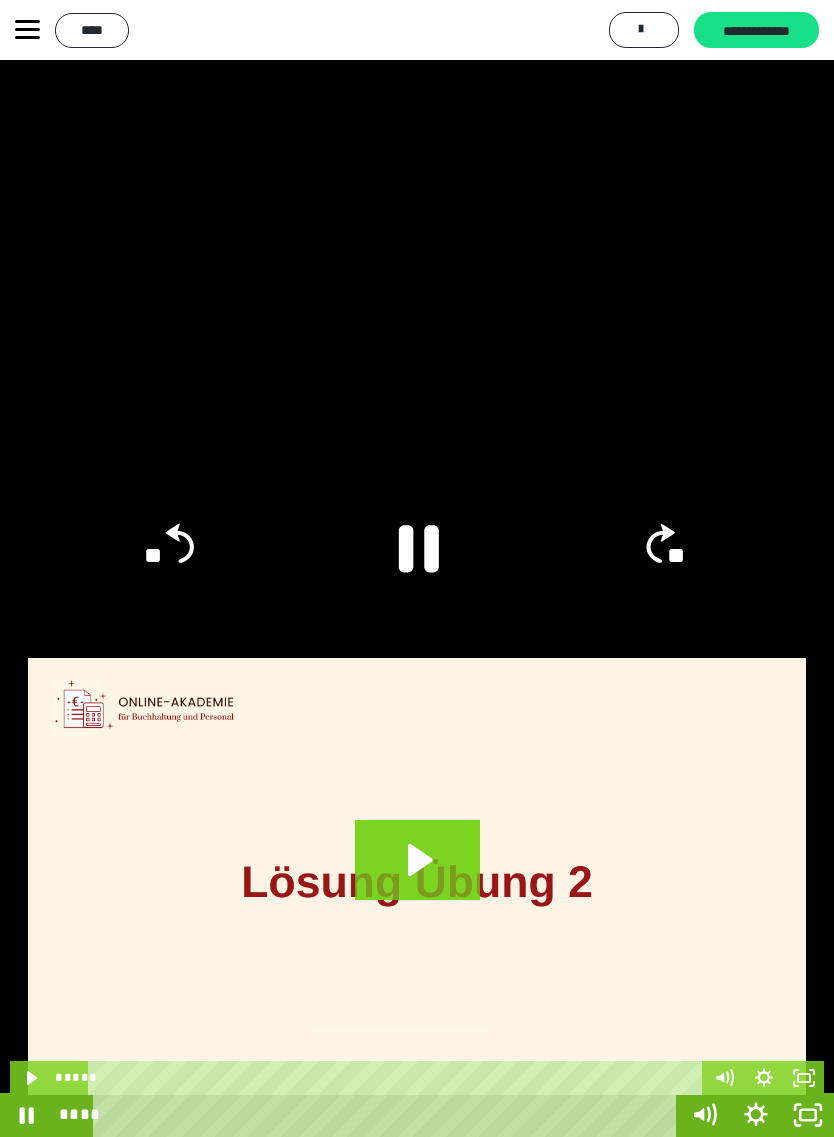 click 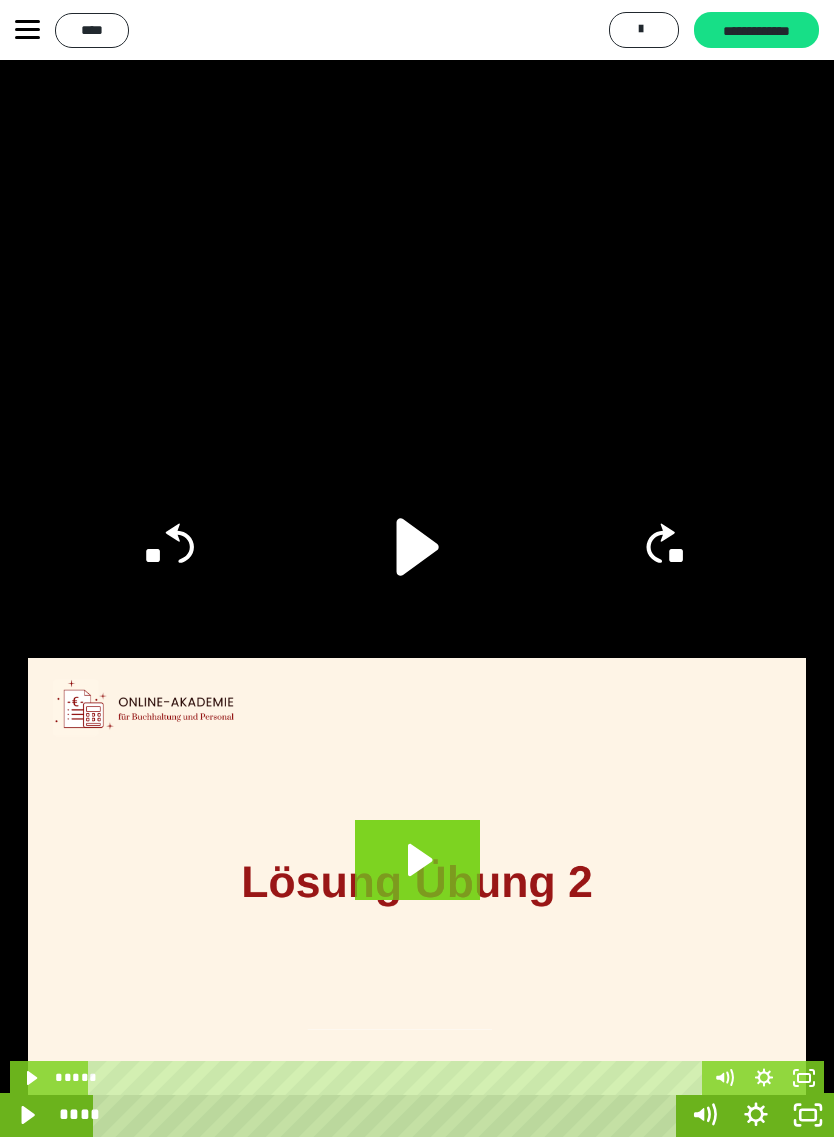click 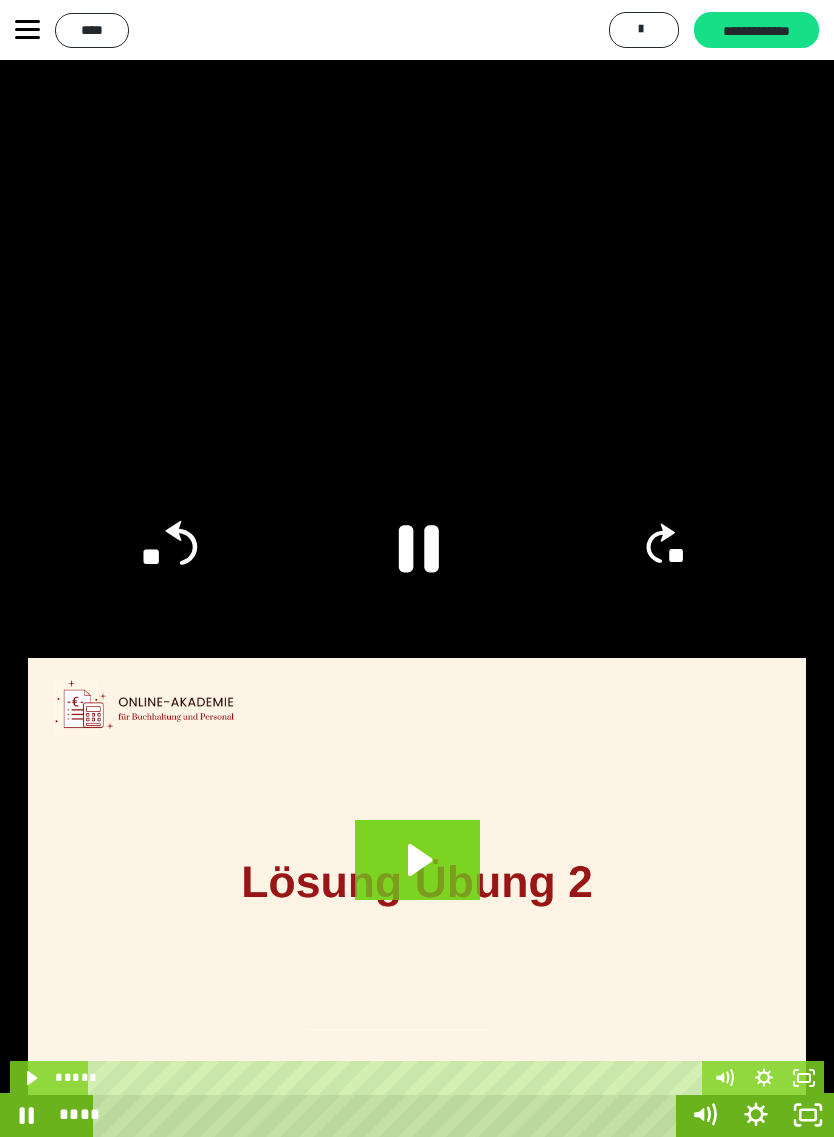 click on "**" 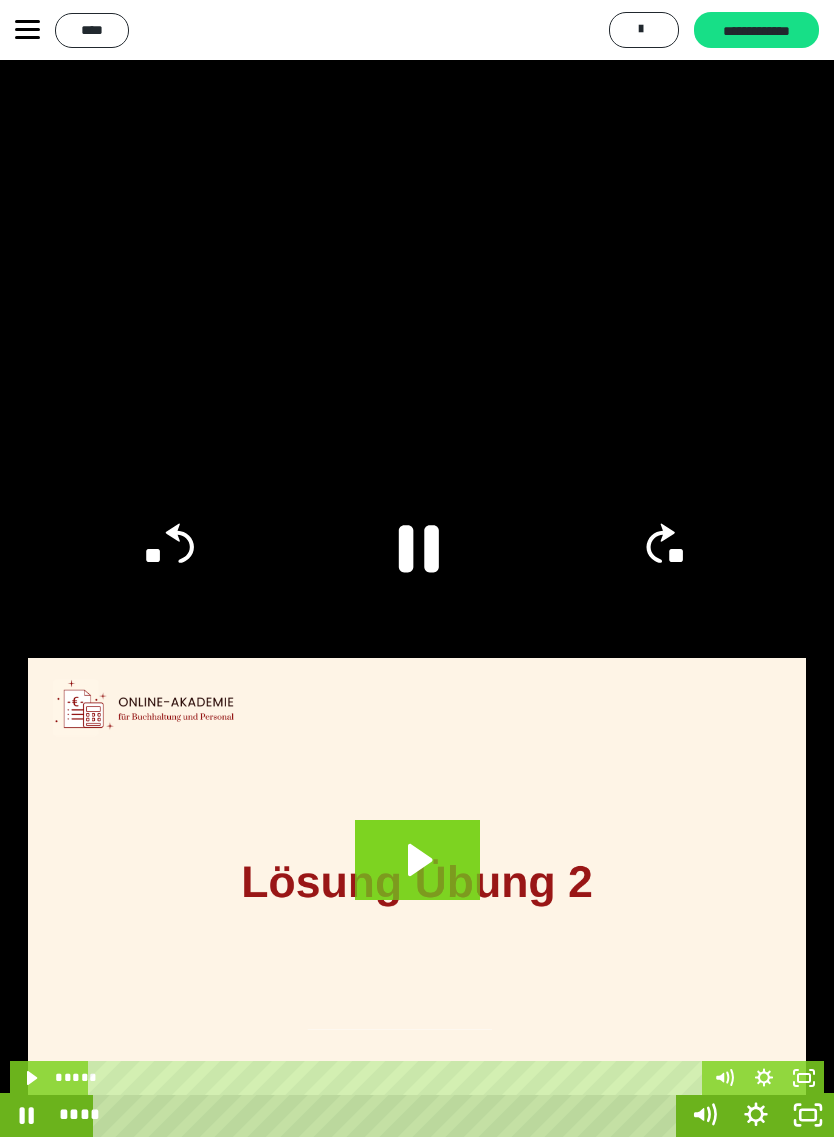 click on "**" 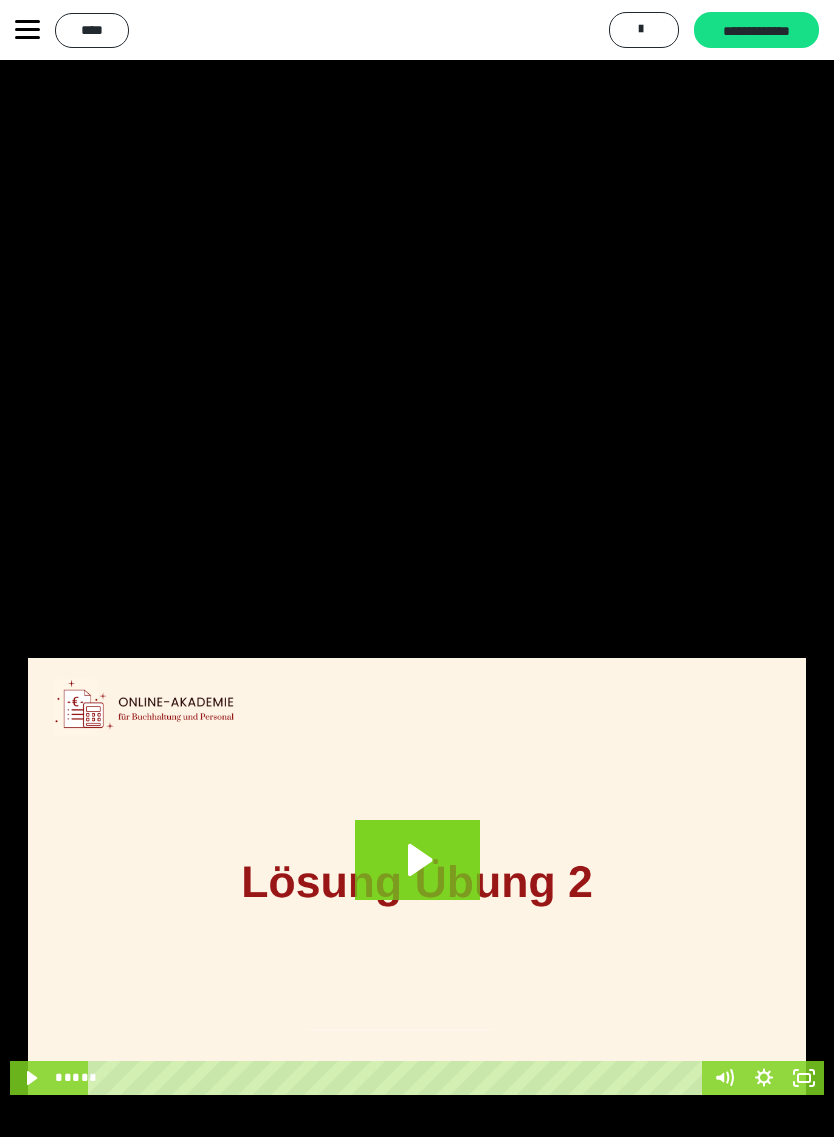 click at bounding box center [417, 568] 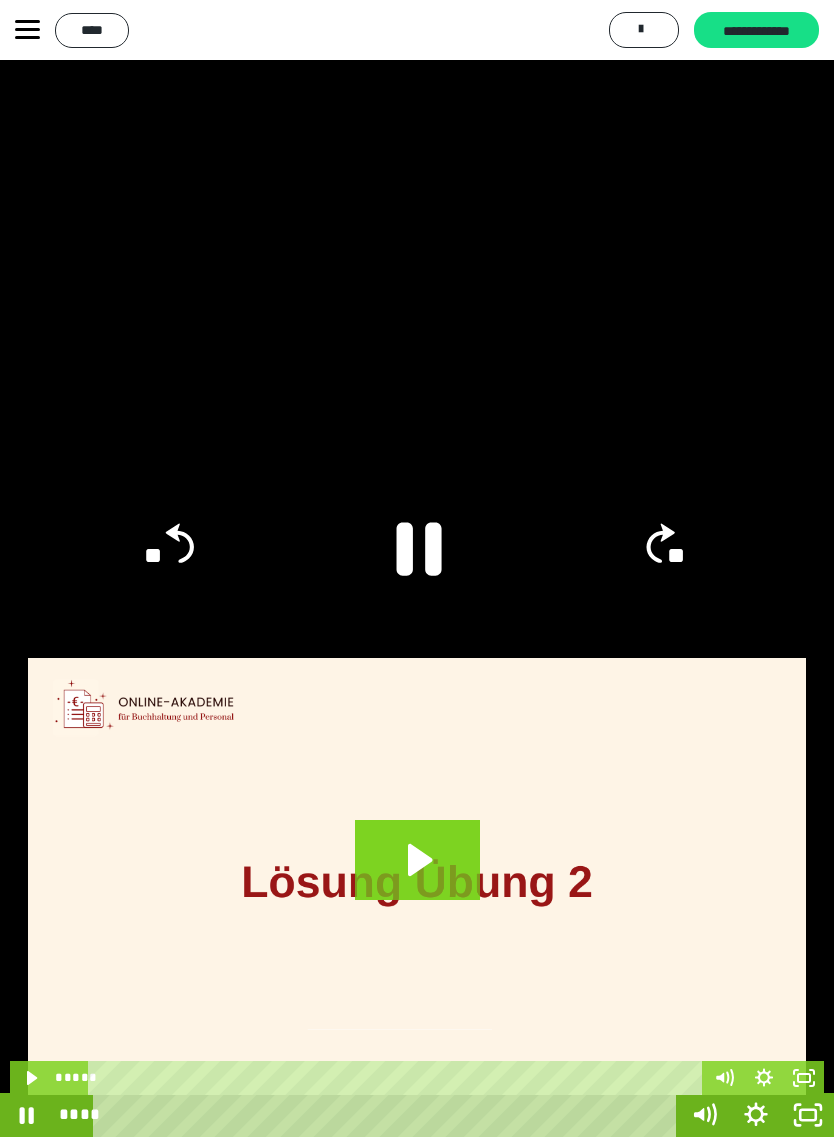 click 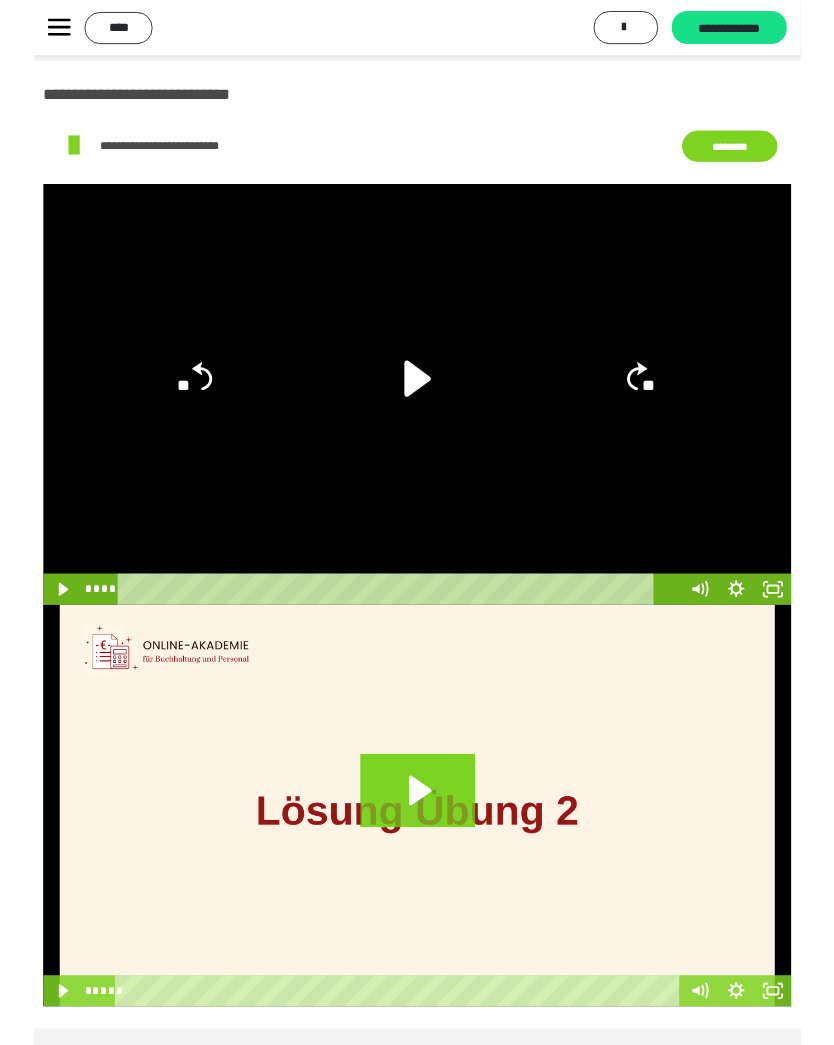 scroll, scrollTop: 0, scrollLeft: 0, axis: both 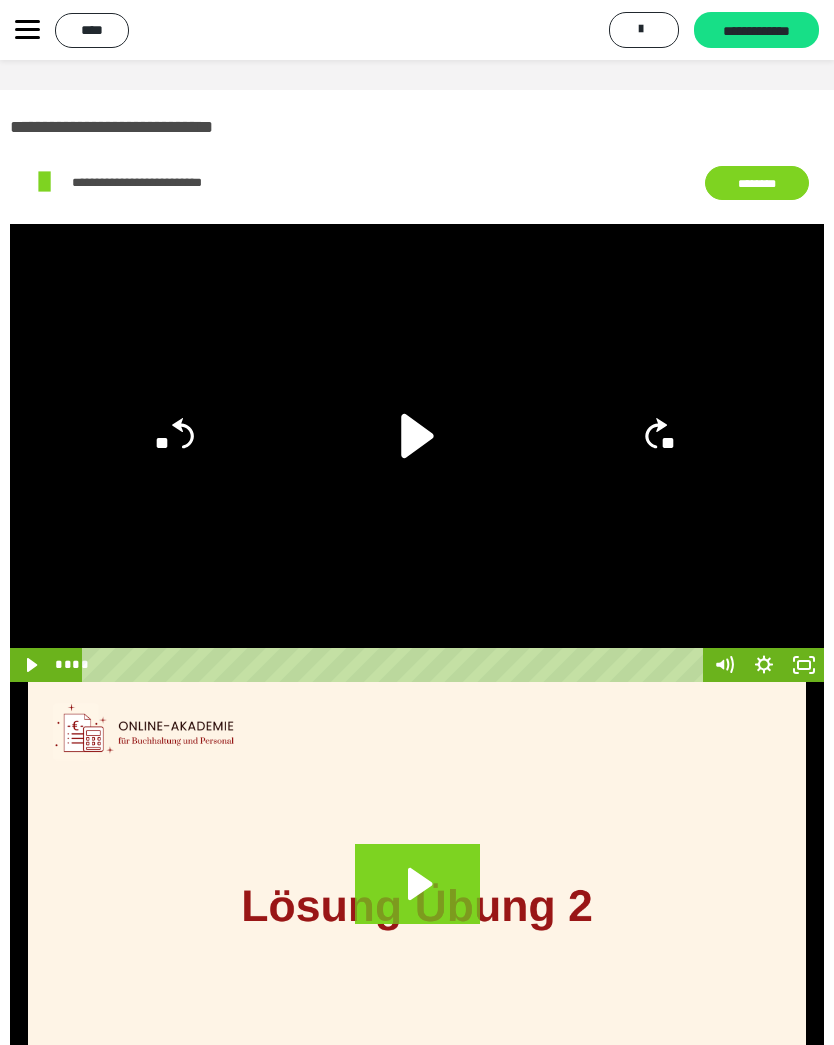 click 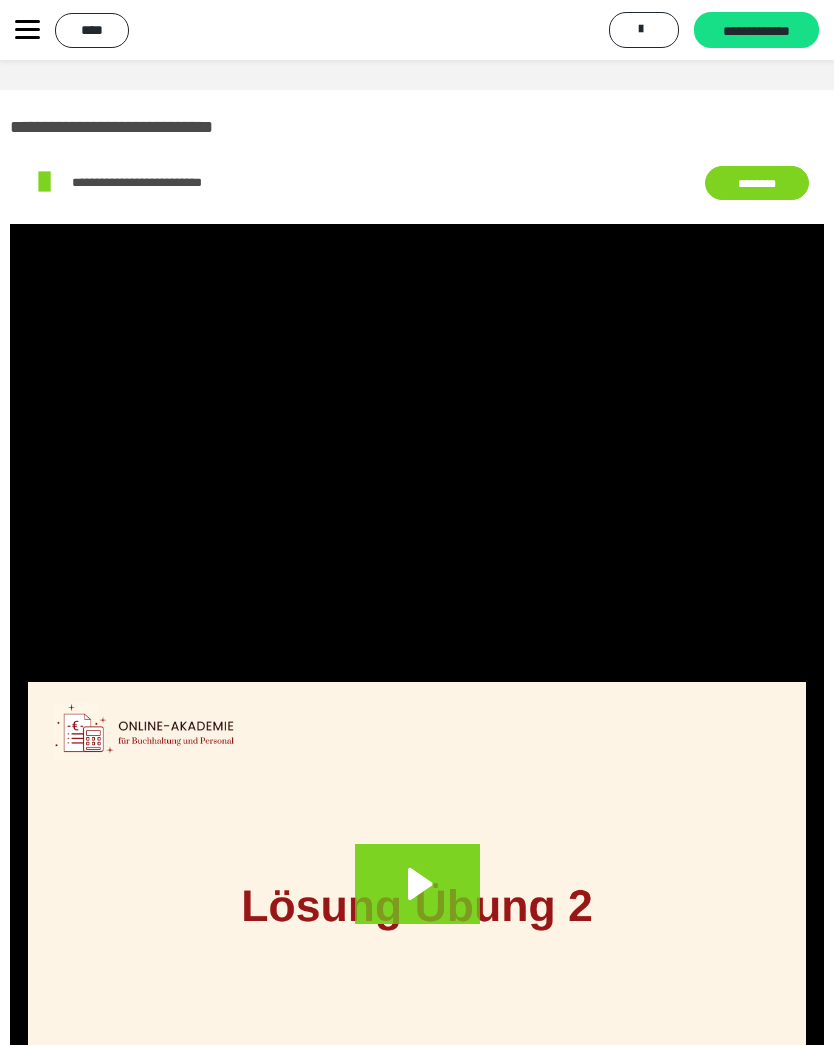 click at bounding box center [417, 453] 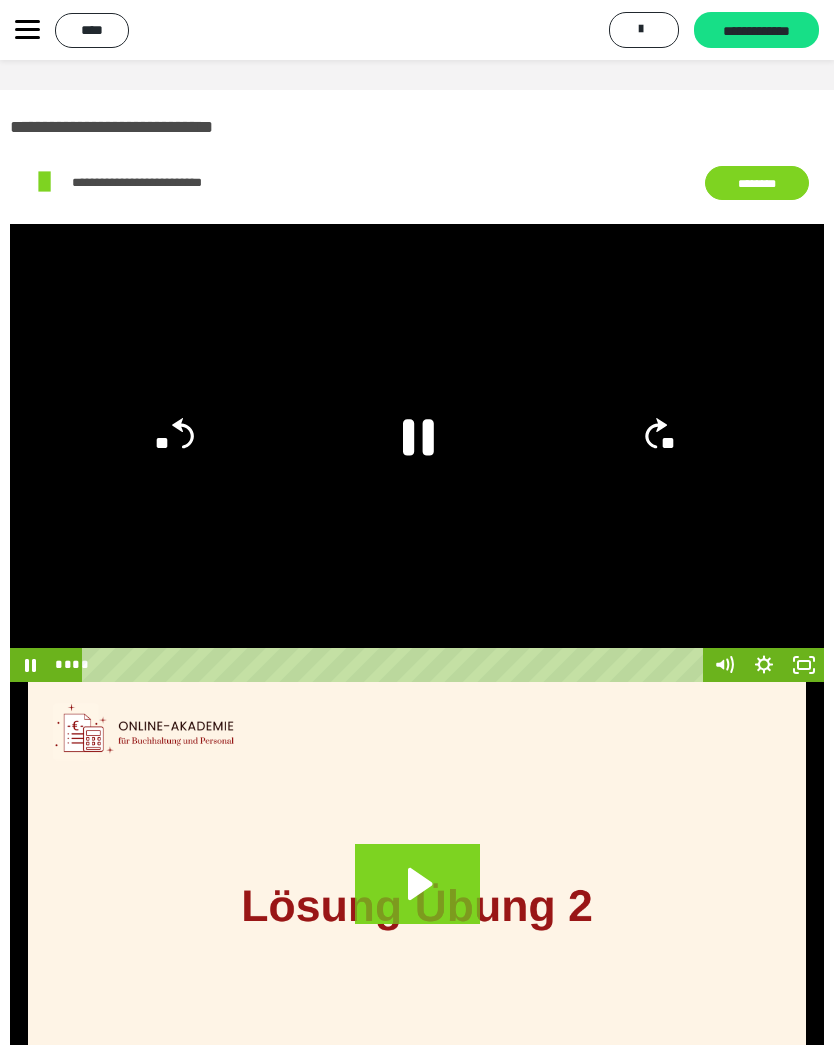 click 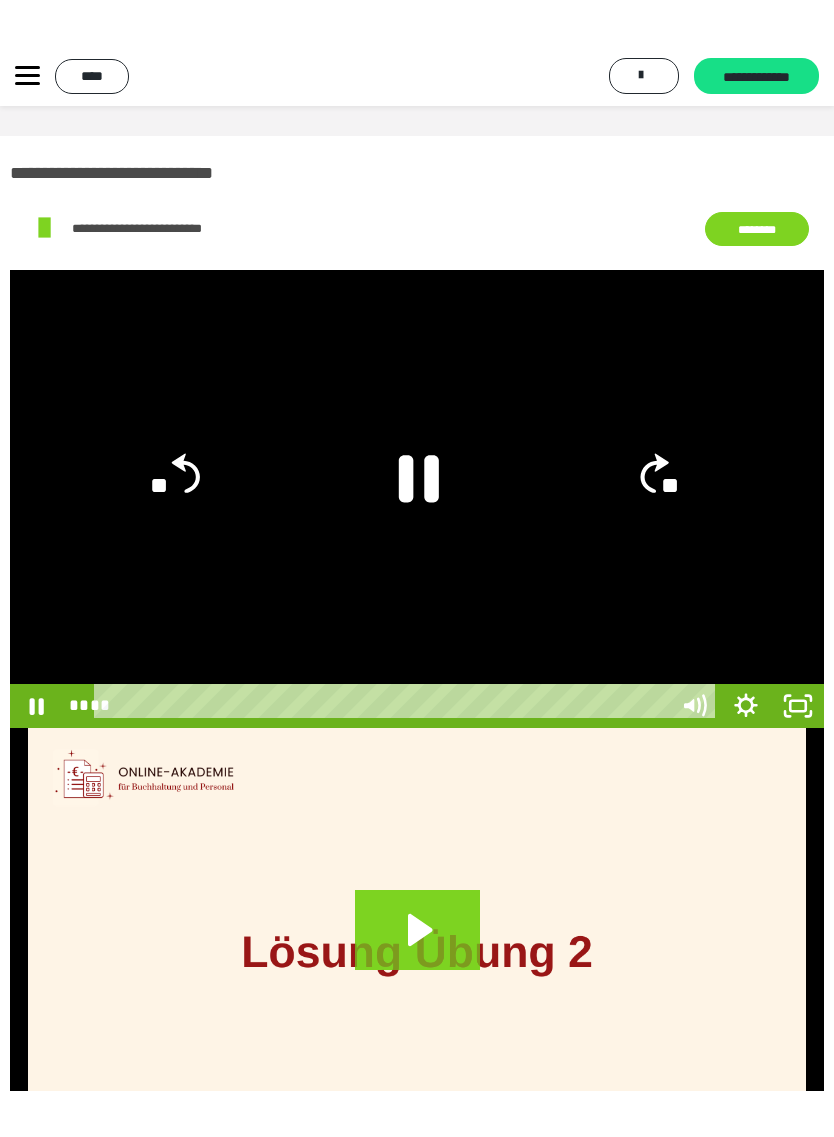 scroll, scrollTop: 24, scrollLeft: 0, axis: vertical 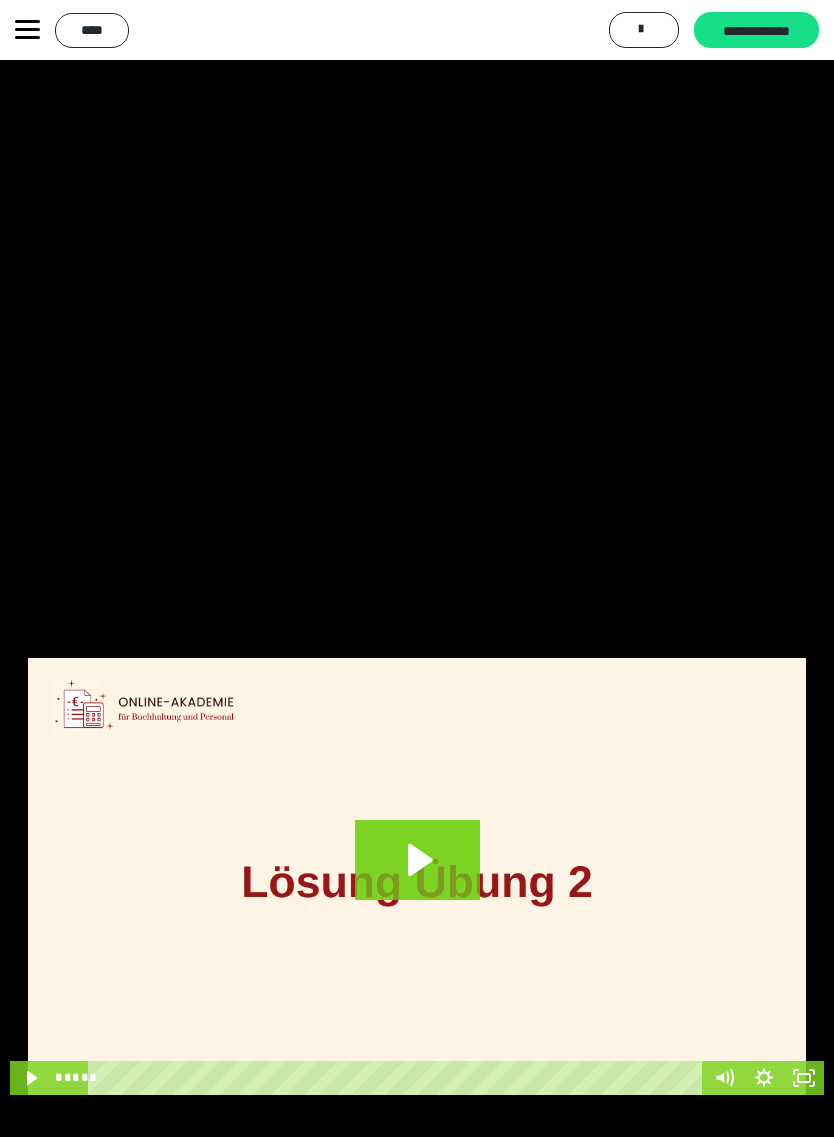 click at bounding box center (417, 568) 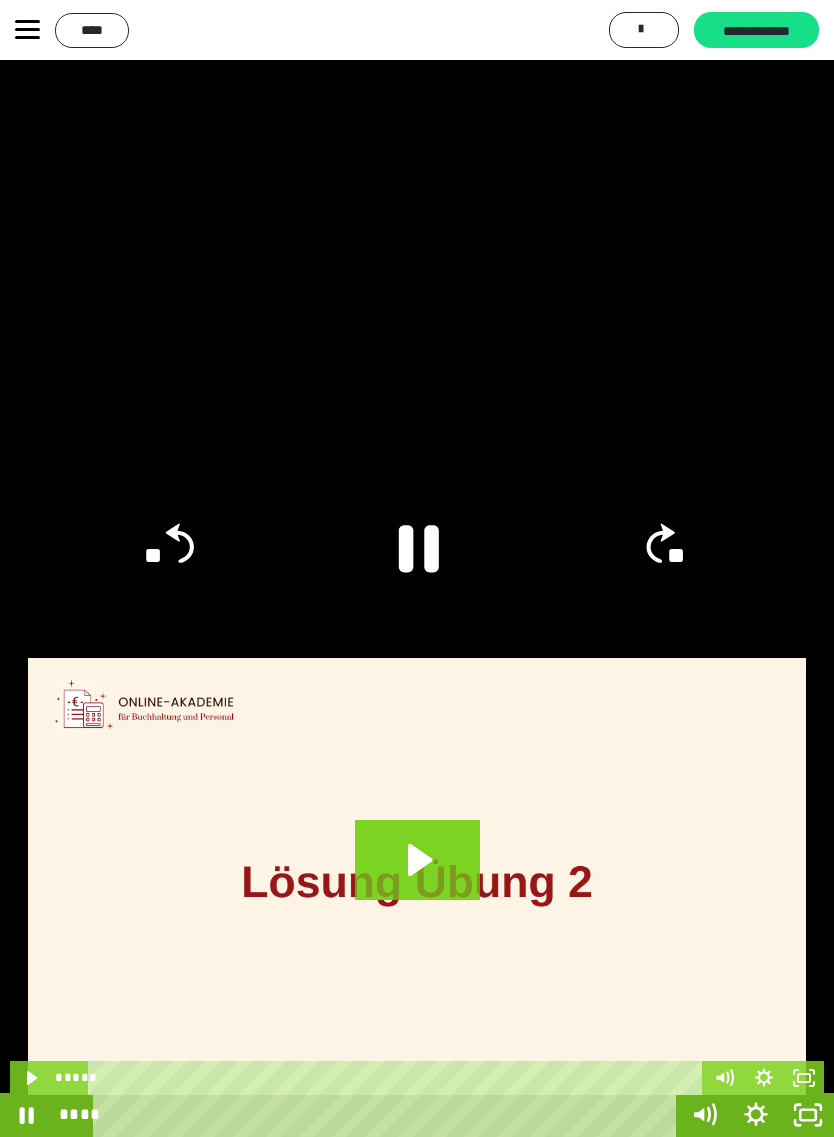 click 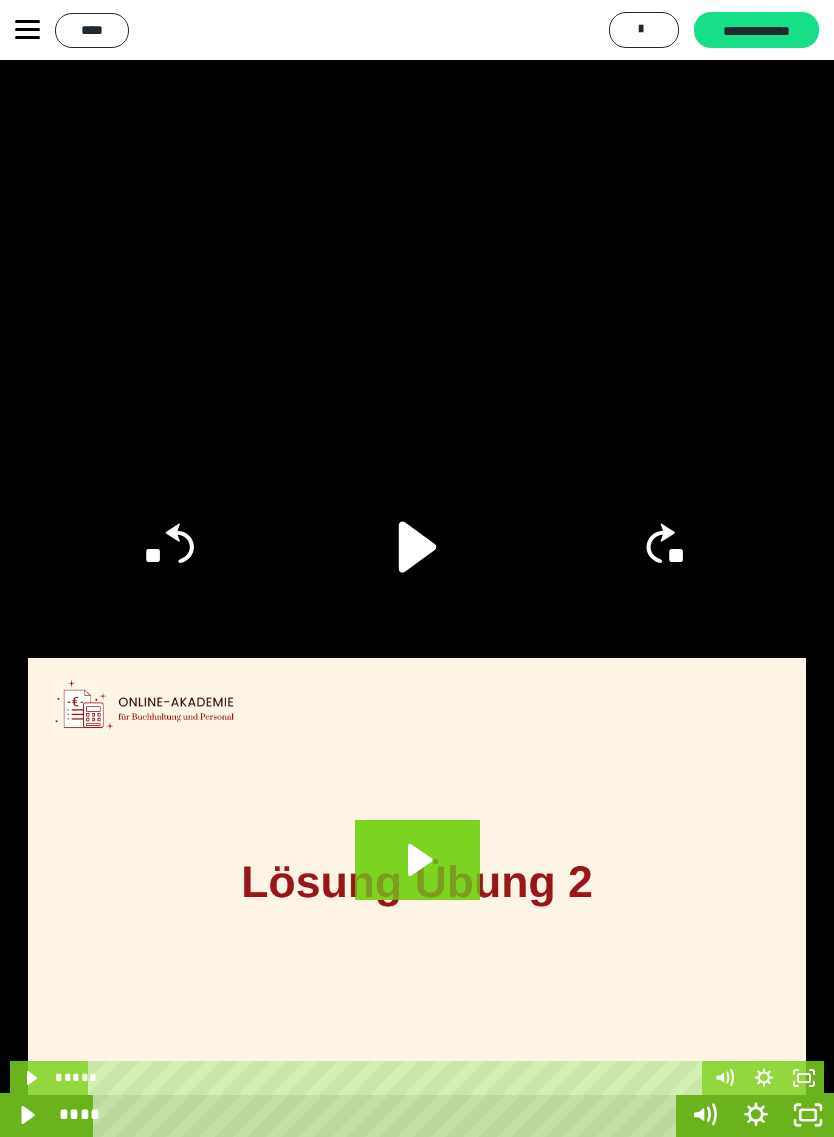 click 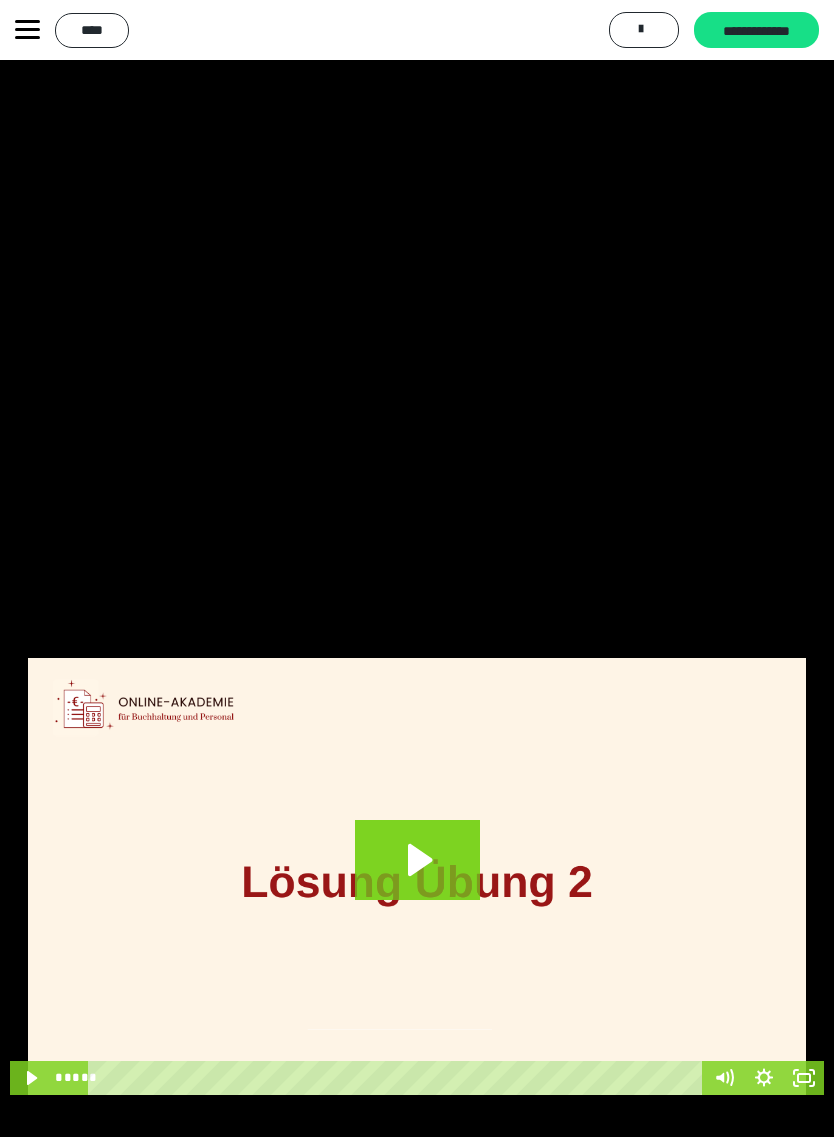 click at bounding box center [417, 568] 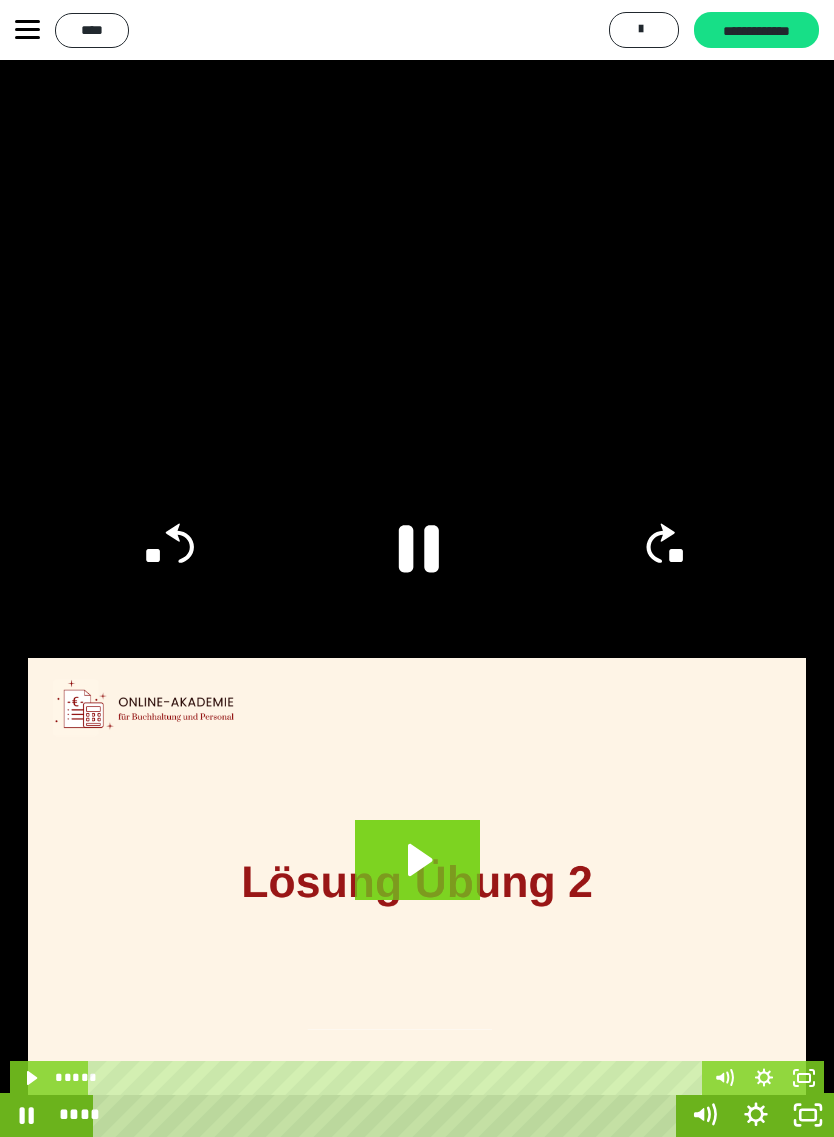 click 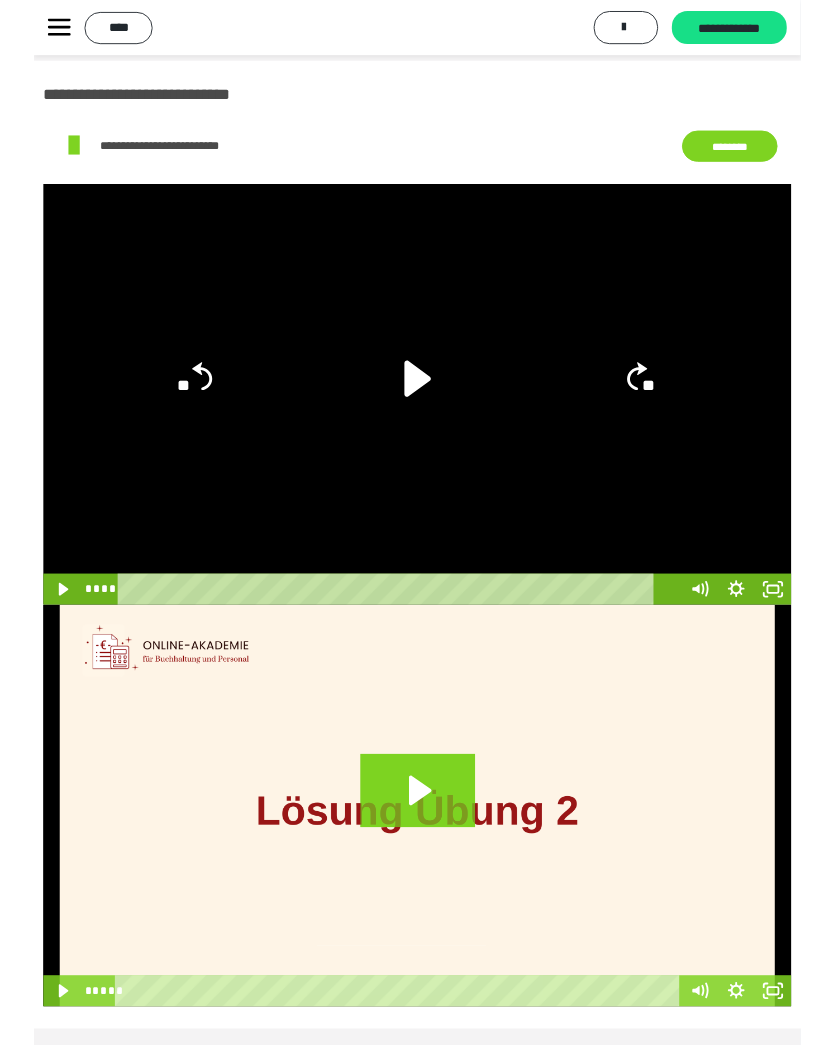 scroll, scrollTop: 0, scrollLeft: 0, axis: both 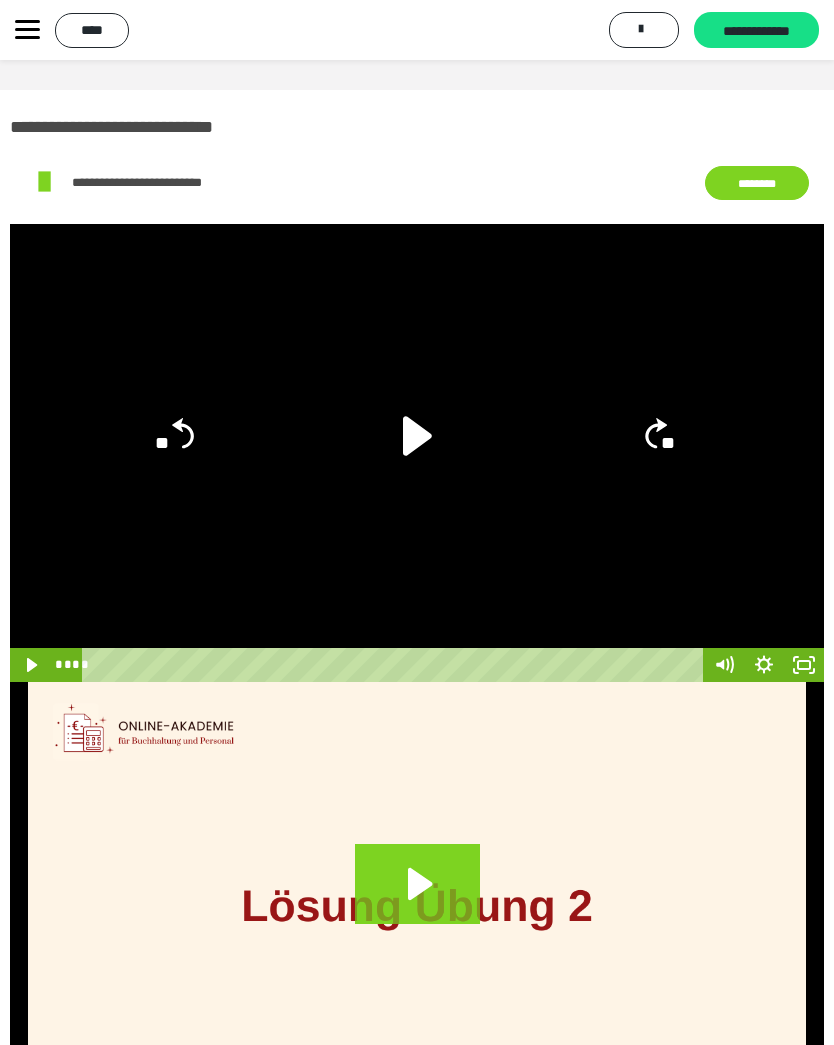 click 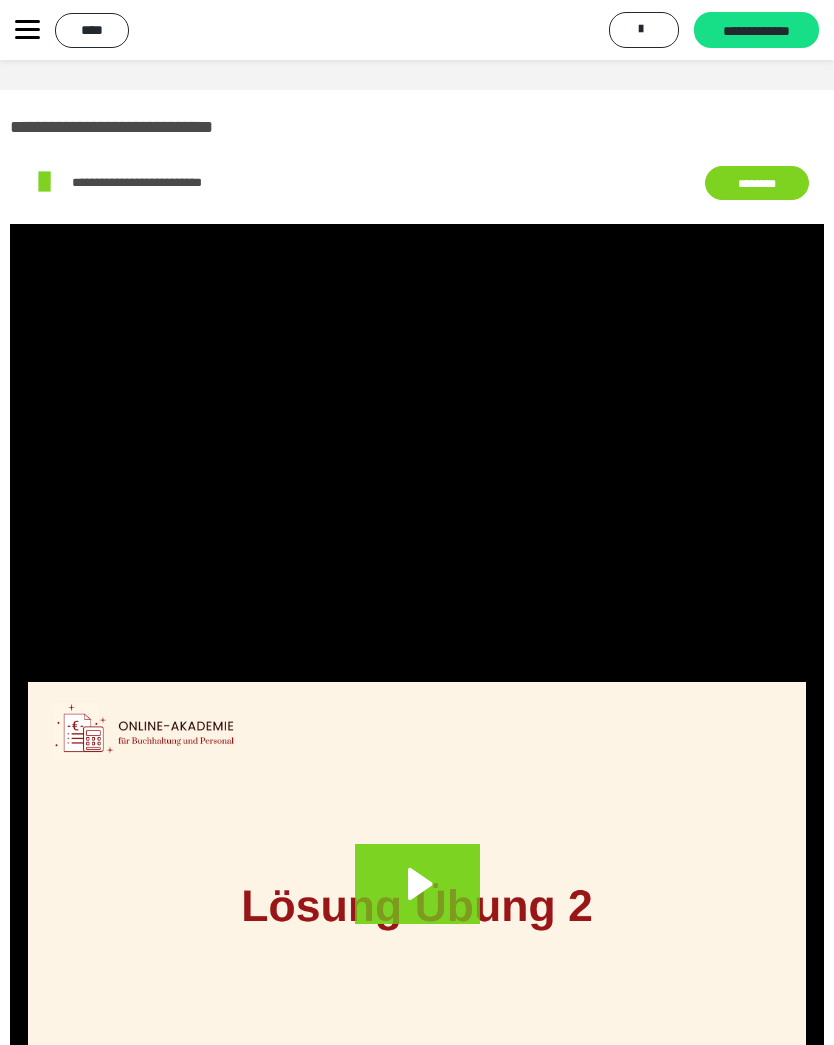 click at bounding box center (417, 453) 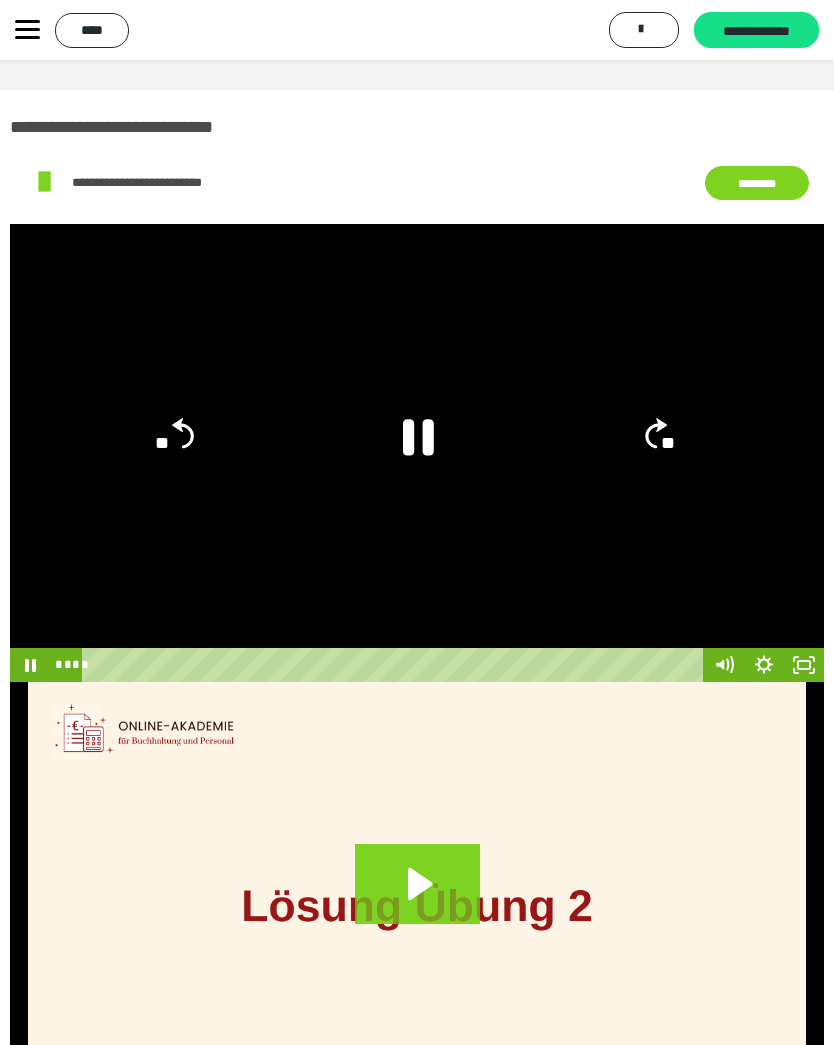 click 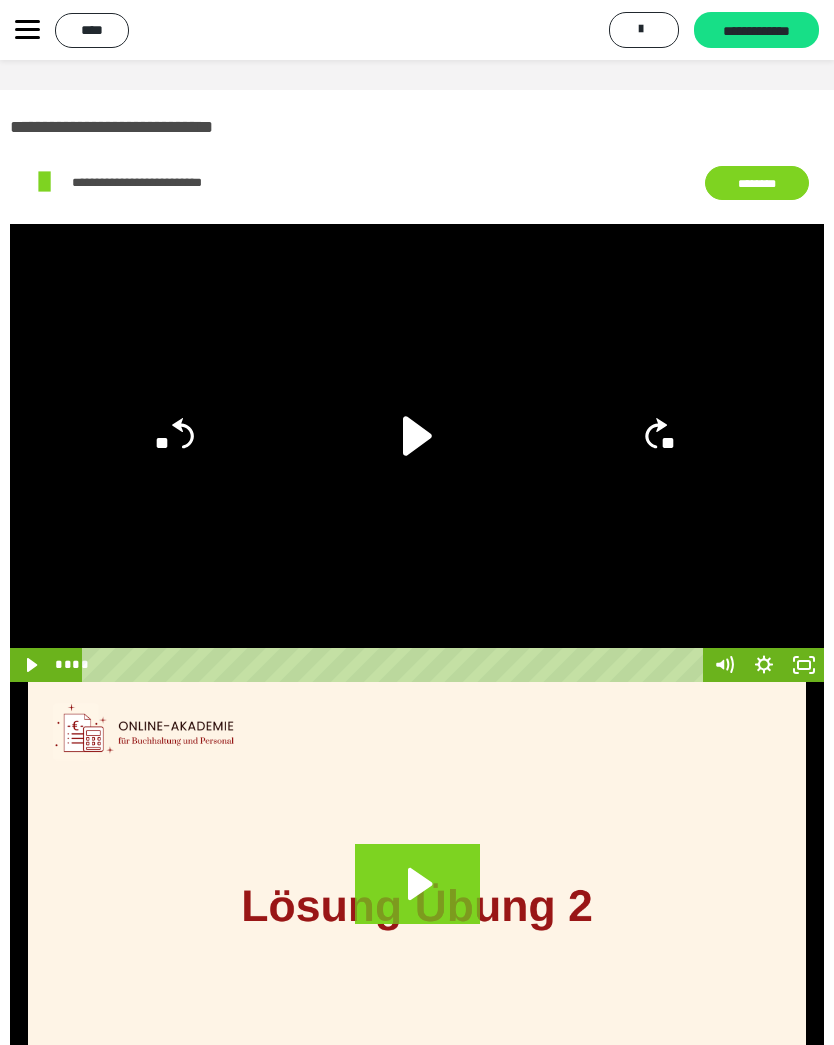 click 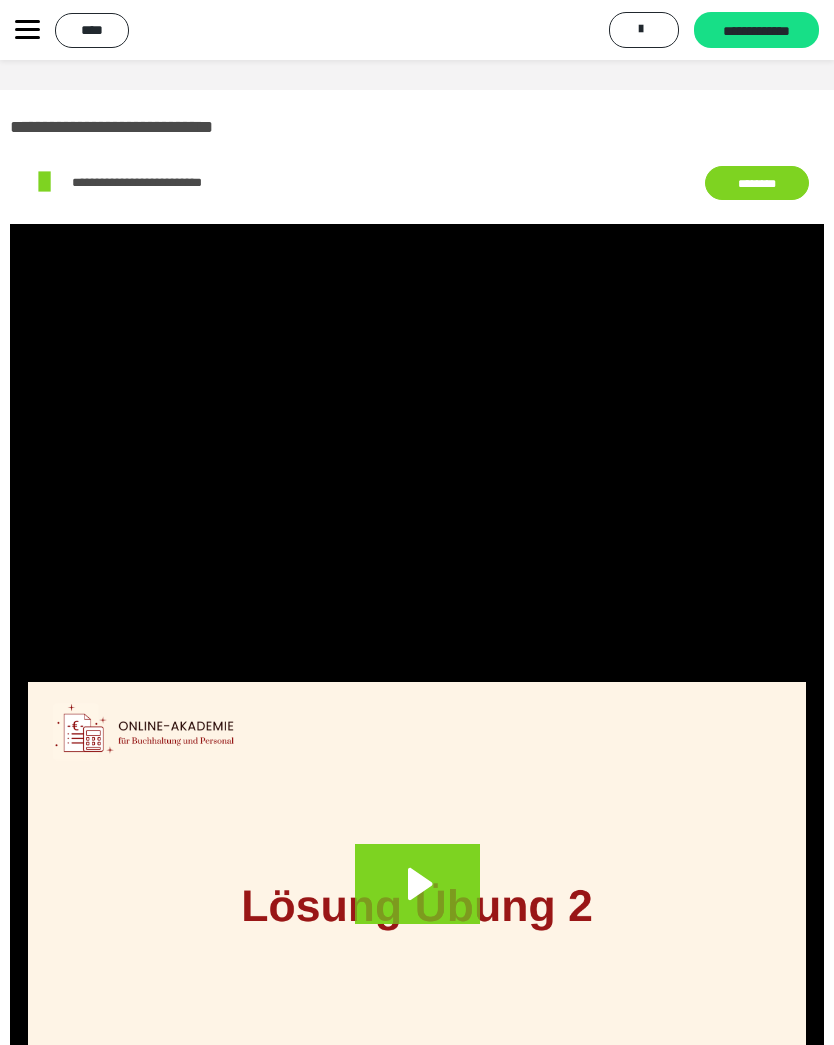 click at bounding box center [417, 453] 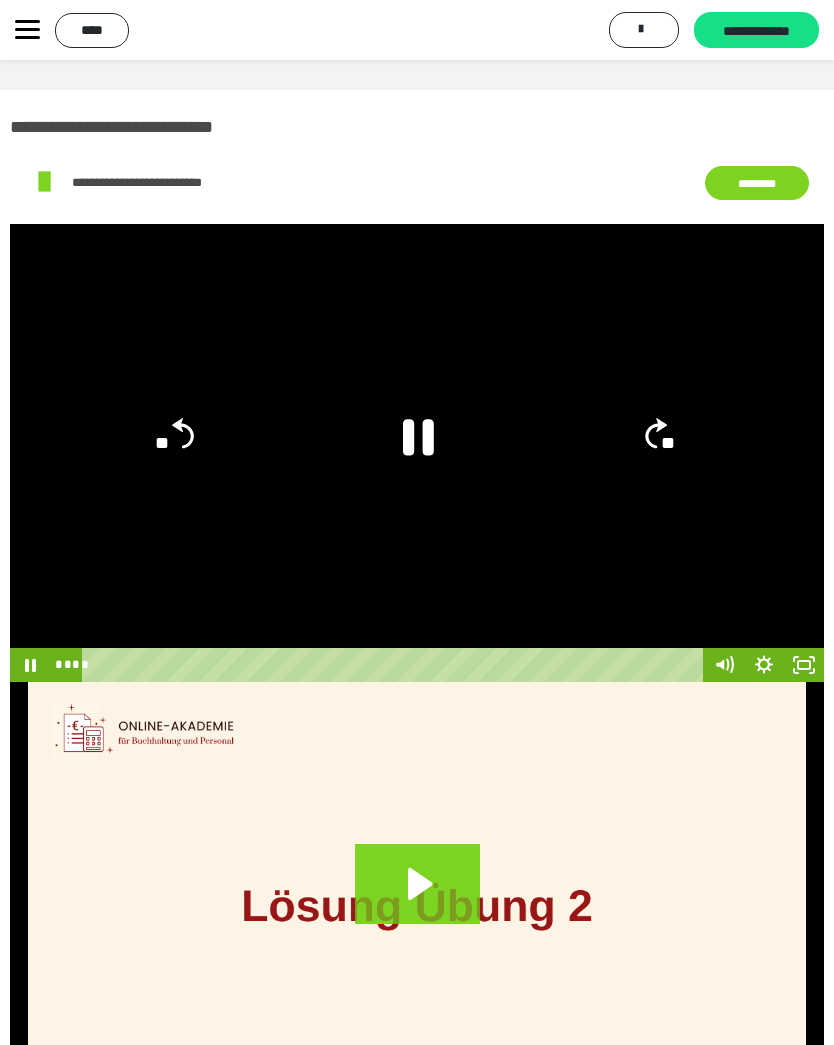click 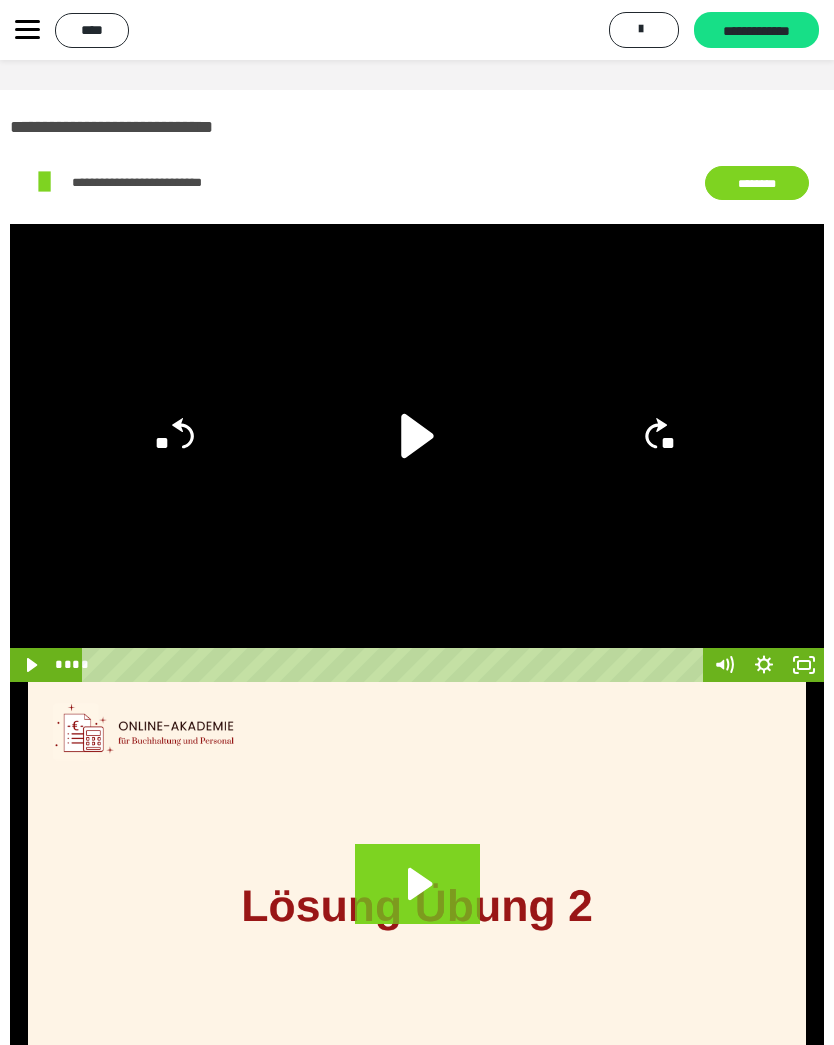 scroll, scrollTop: 0, scrollLeft: 10, axis: horizontal 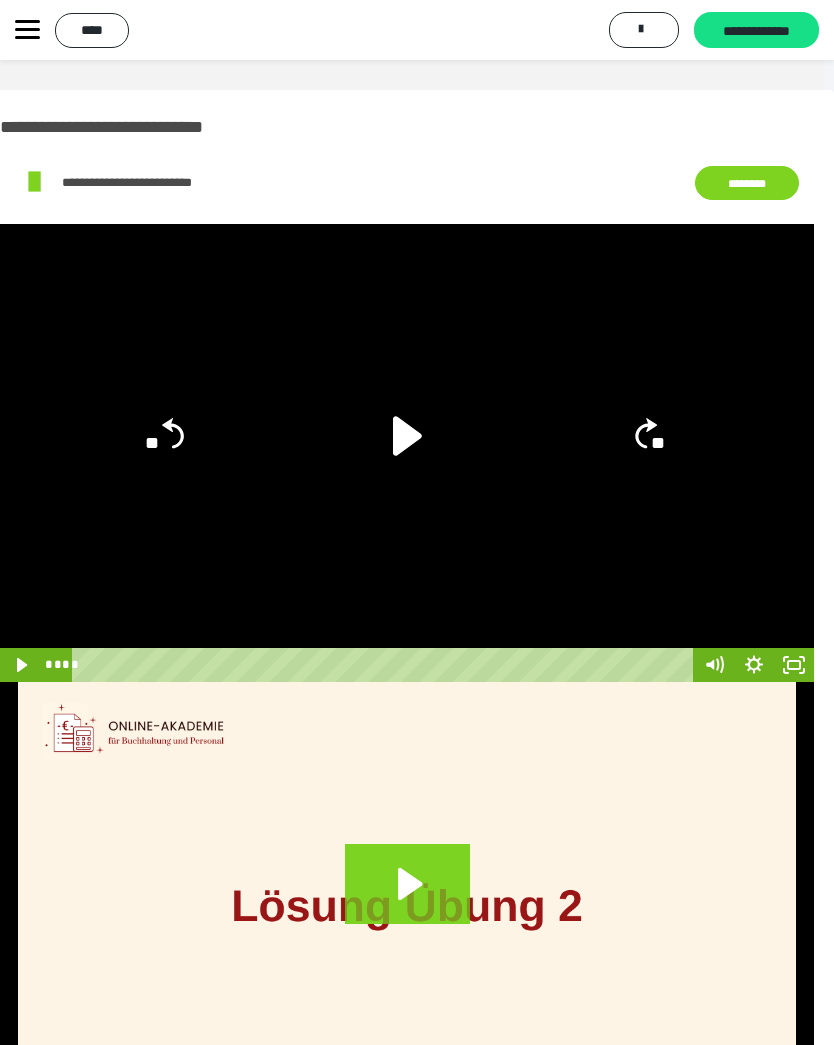 click 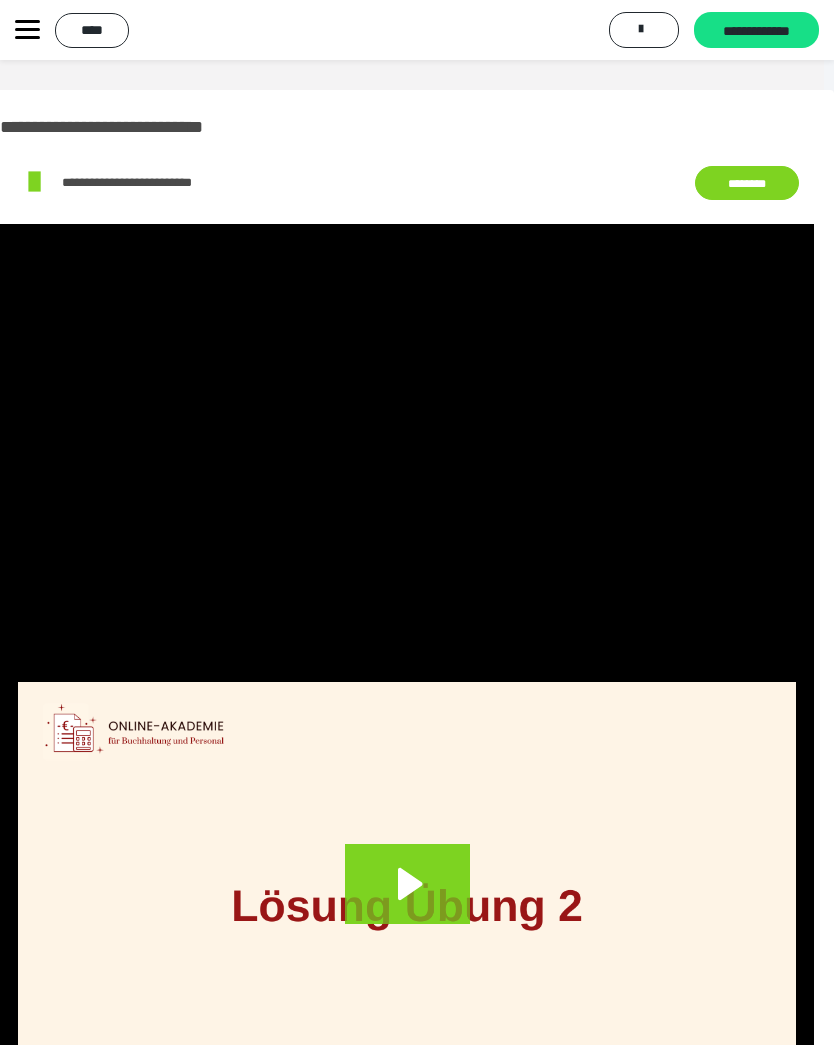 click at bounding box center (407, 453) 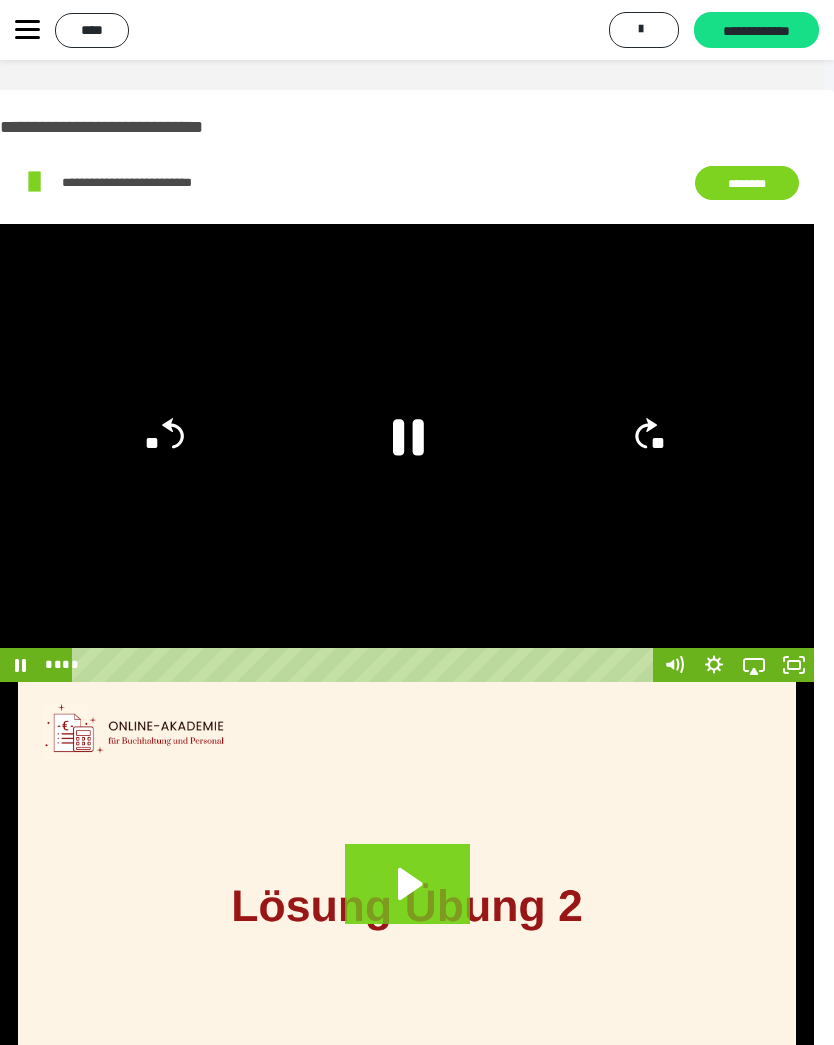 click 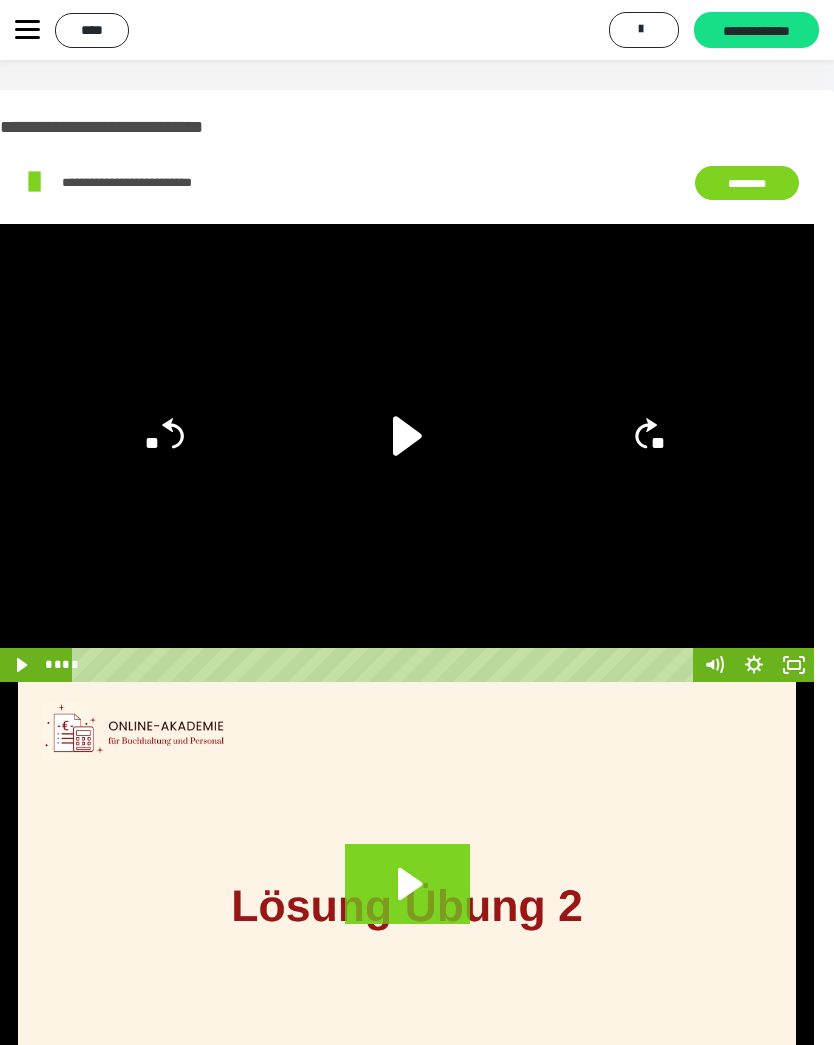 click 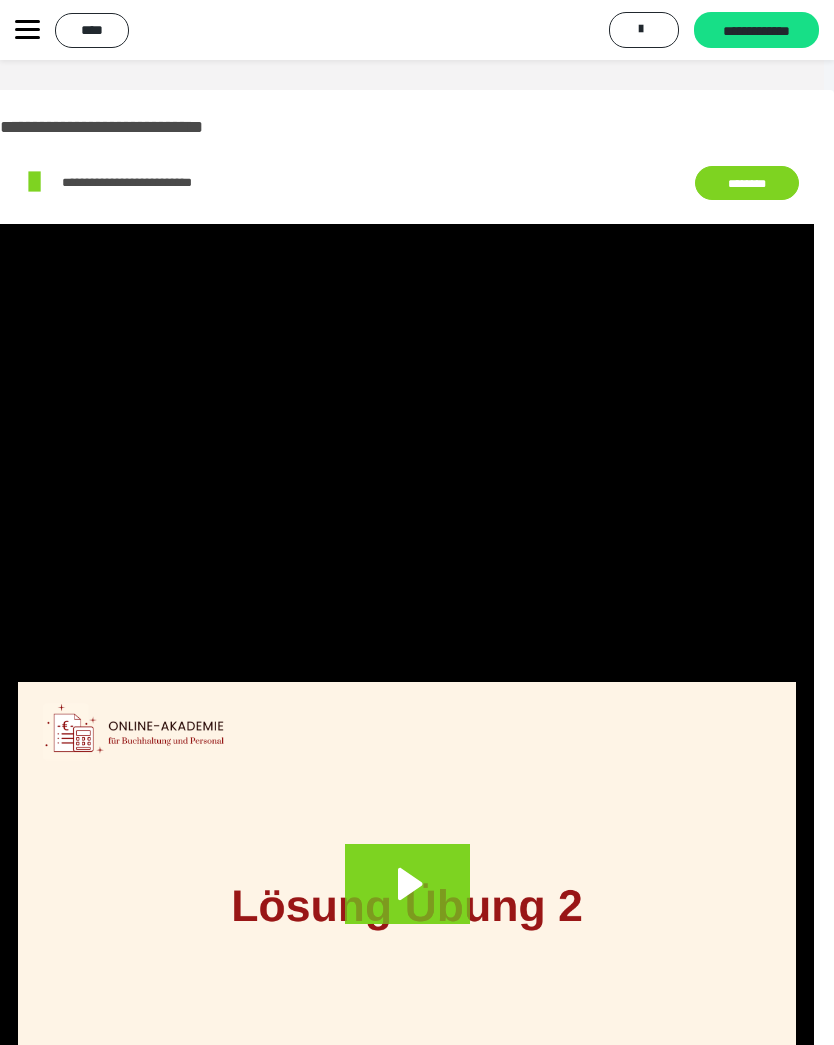 click at bounding box center [407, 453] 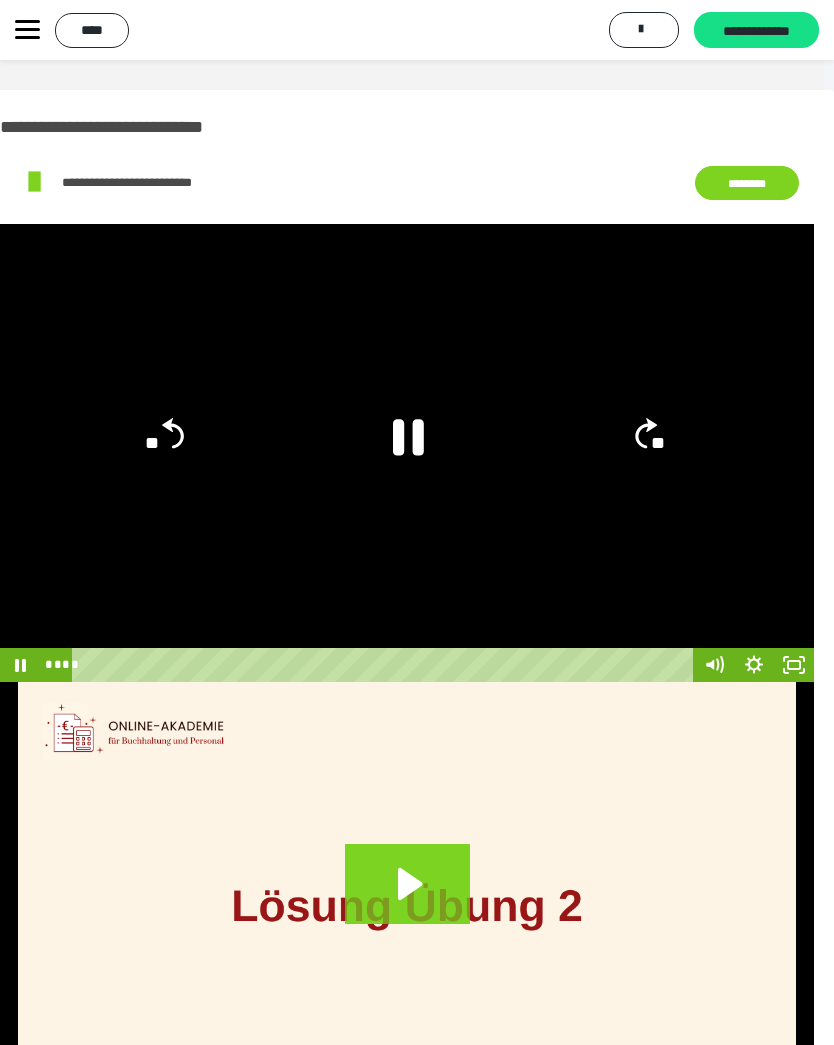 click 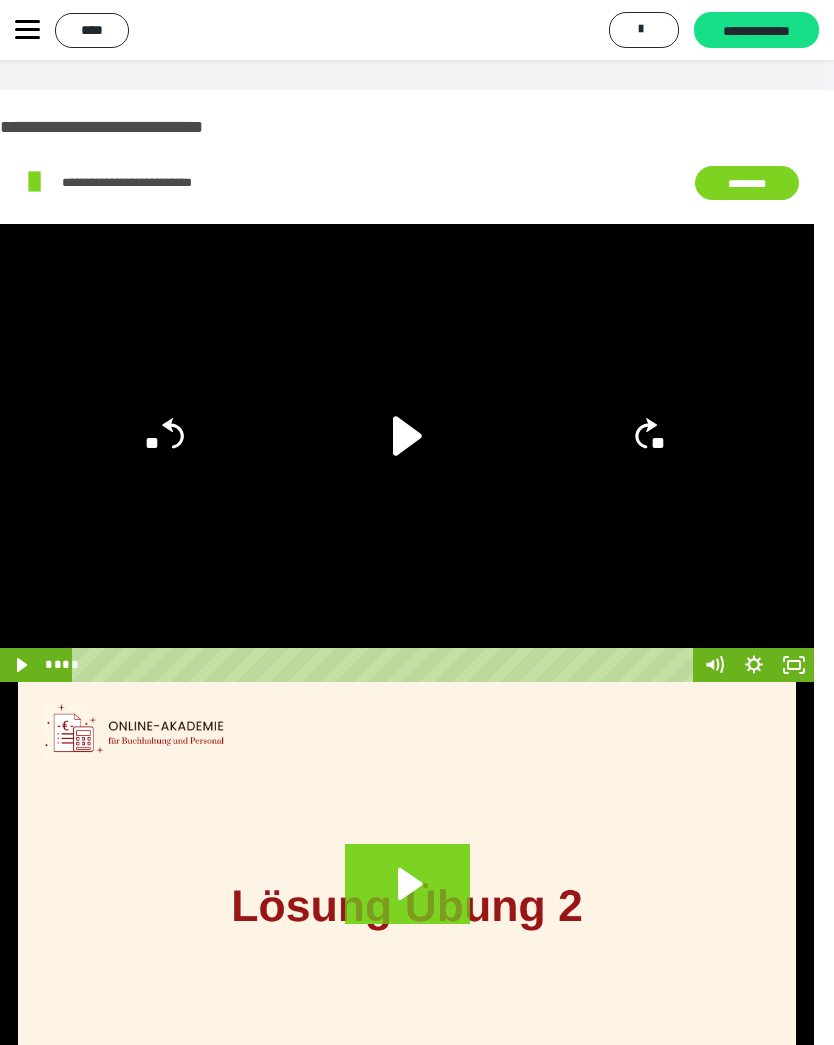 click 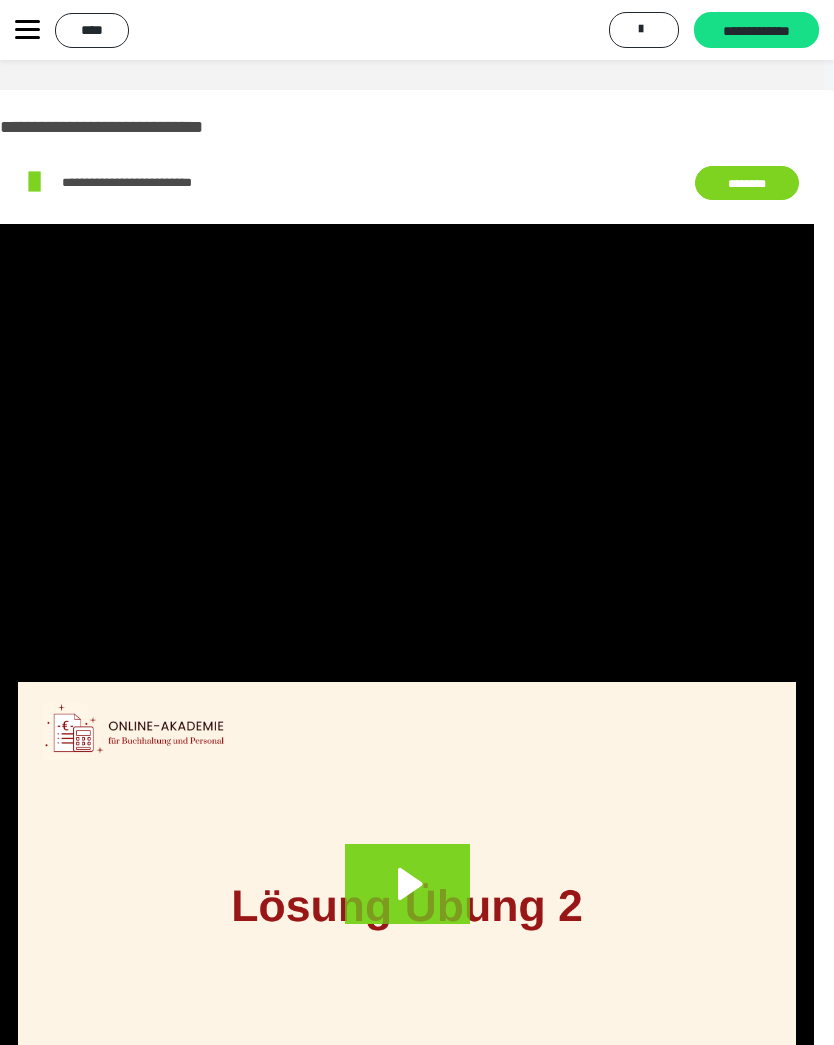 click at bounding box center (407, 453) 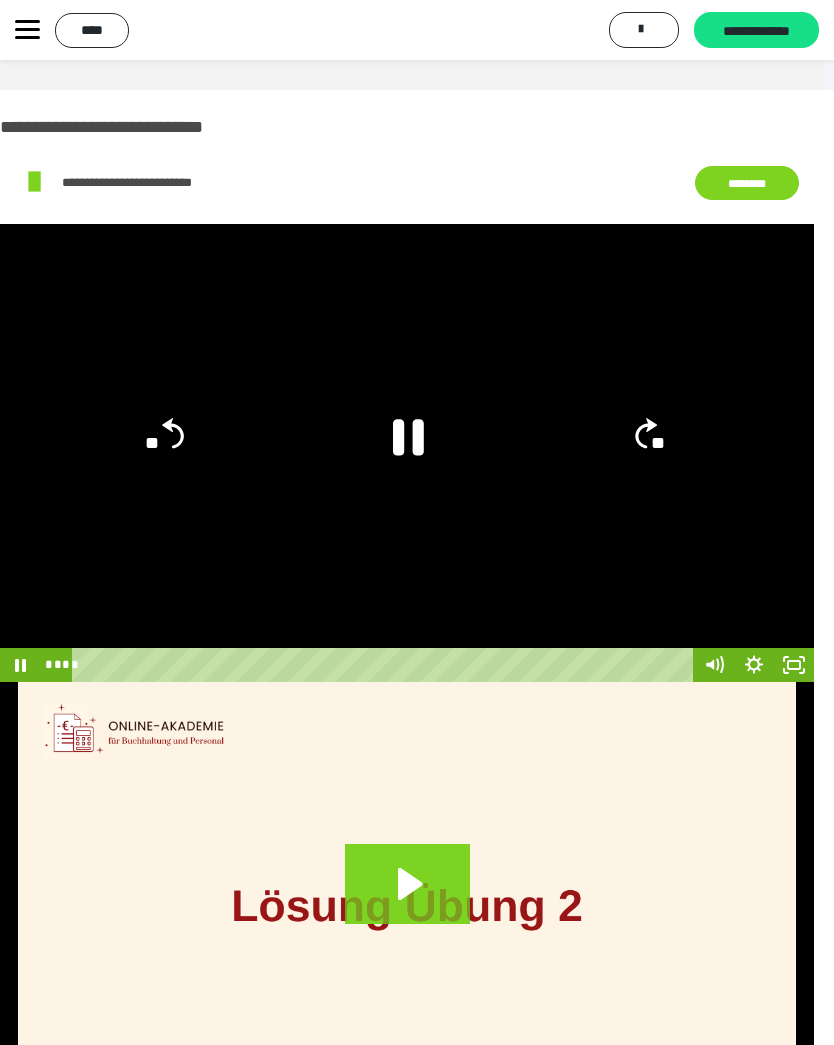 click 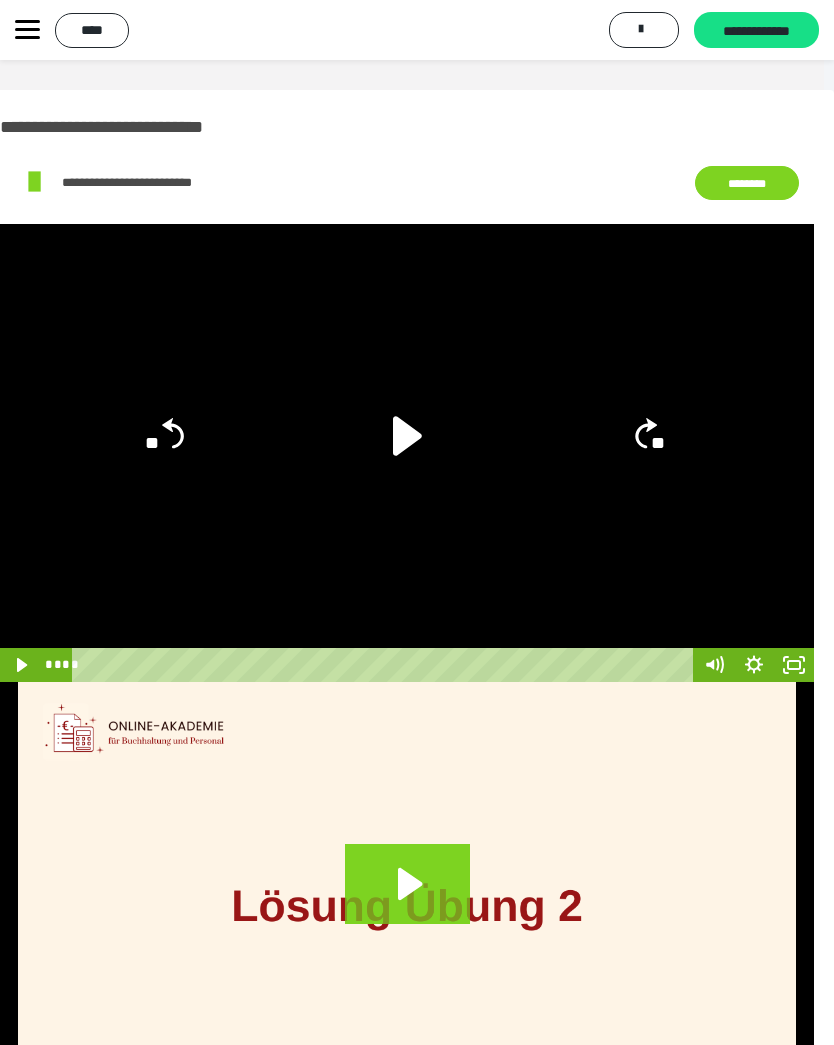 click 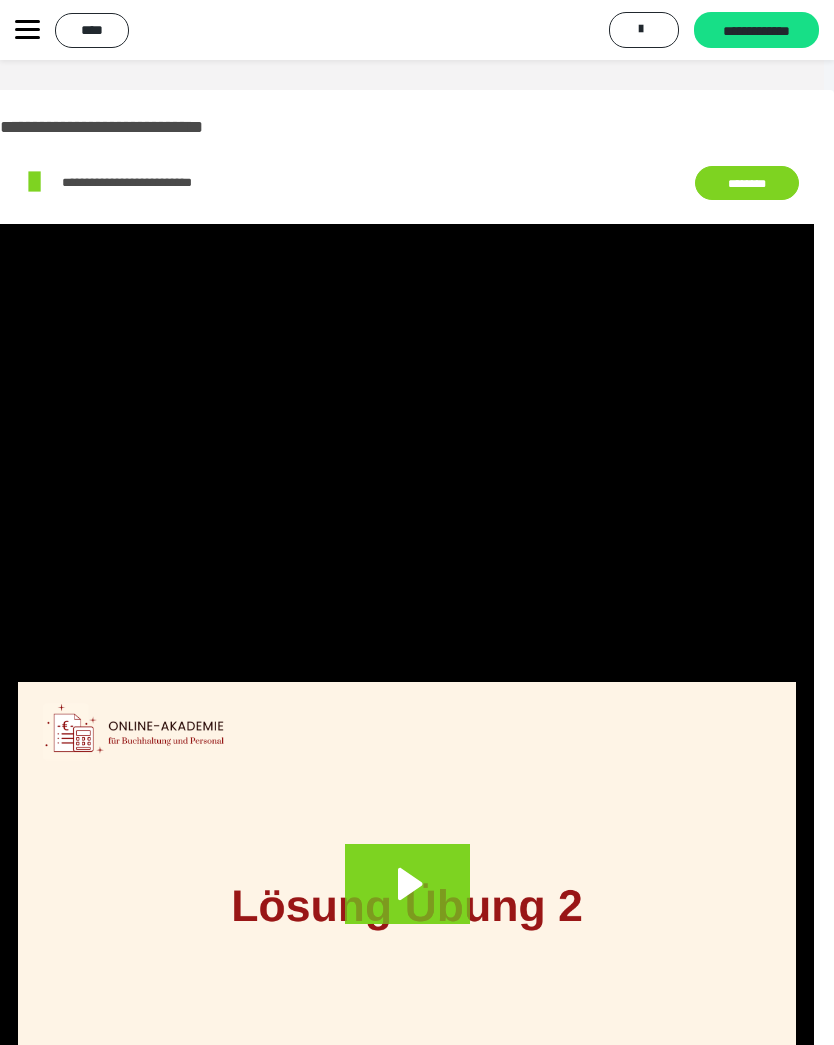 click at bounding box center [407, 453] 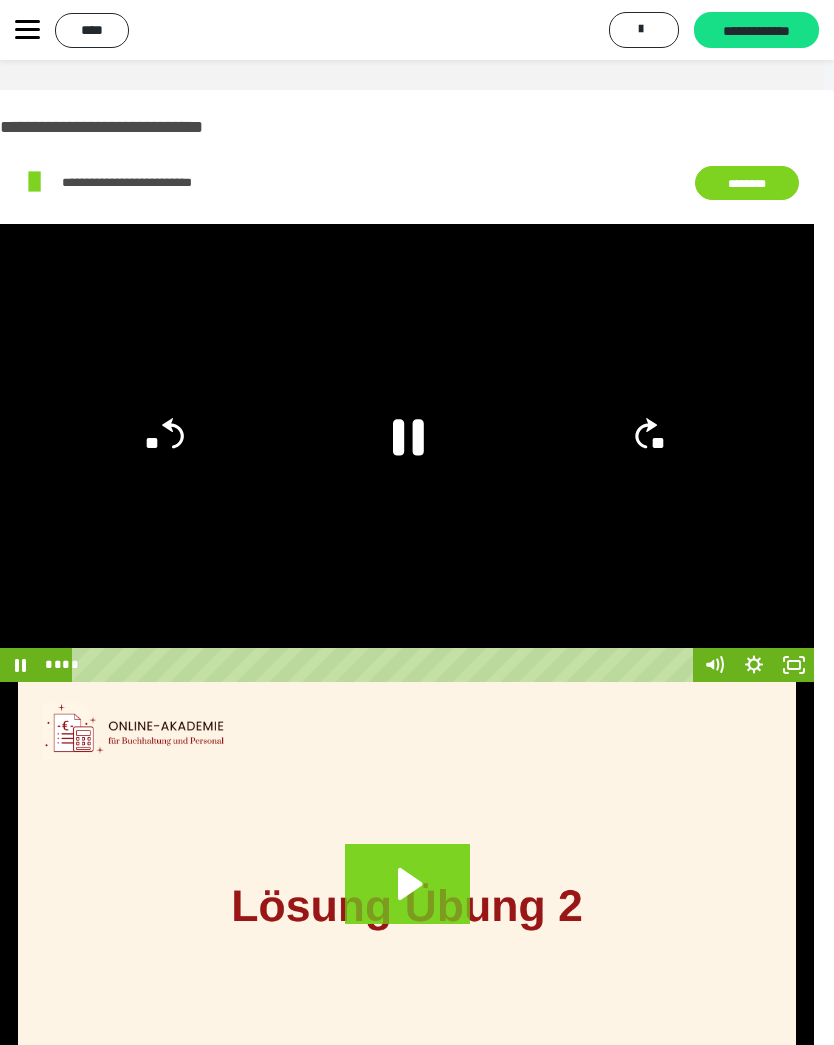 click 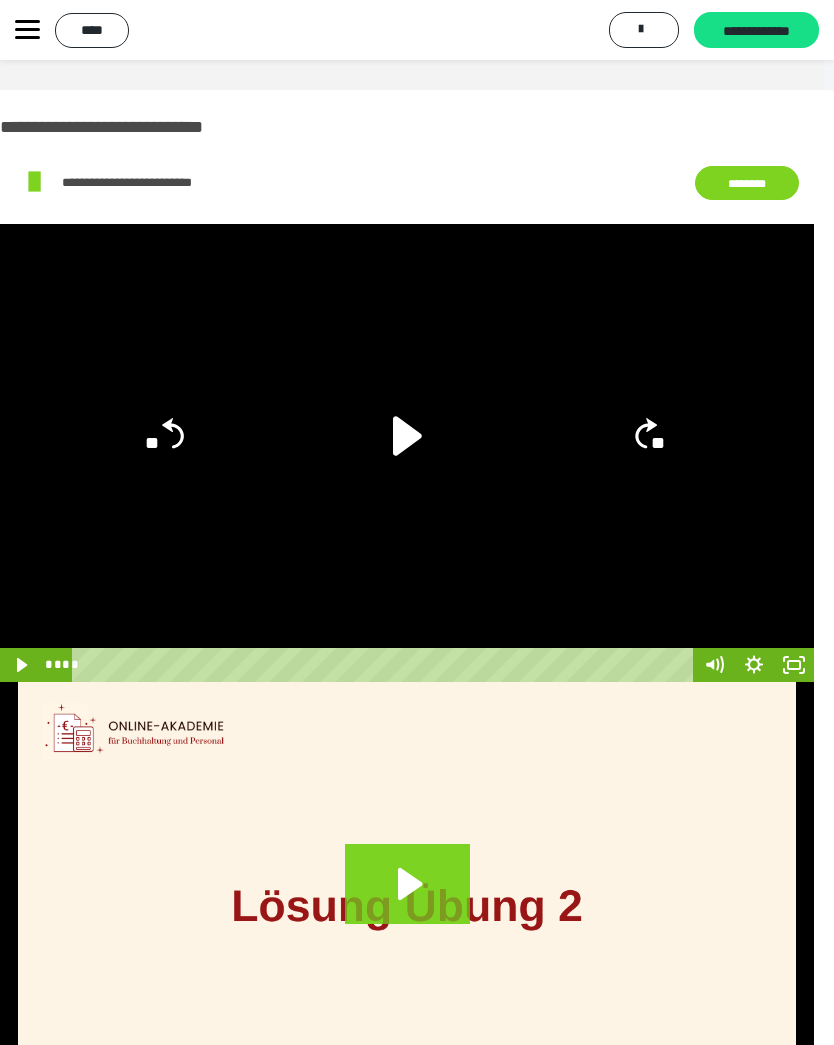 click 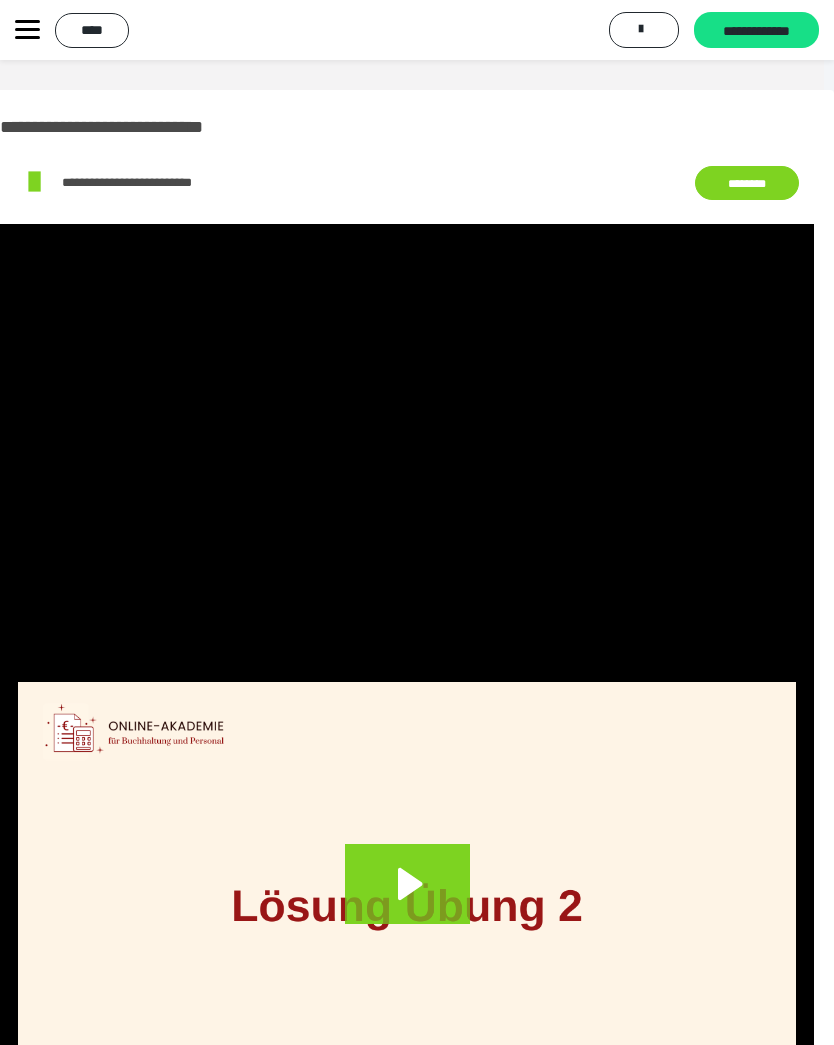 click at bounding box center (407, 453) 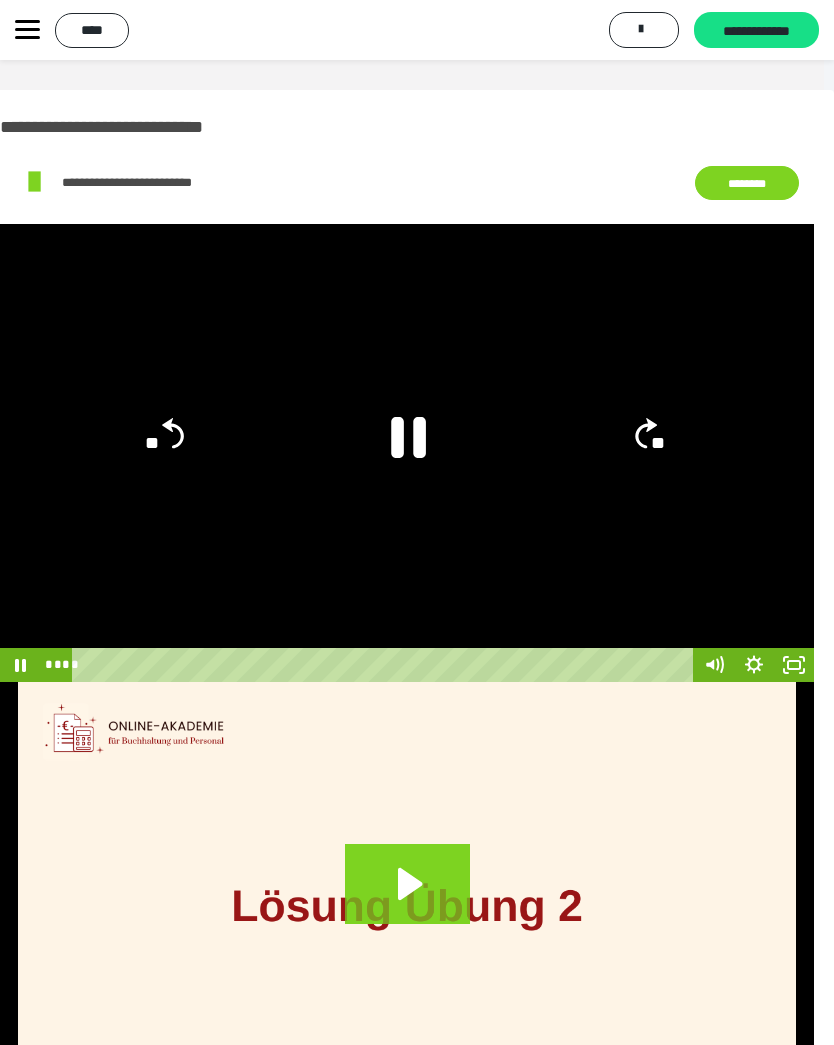 click 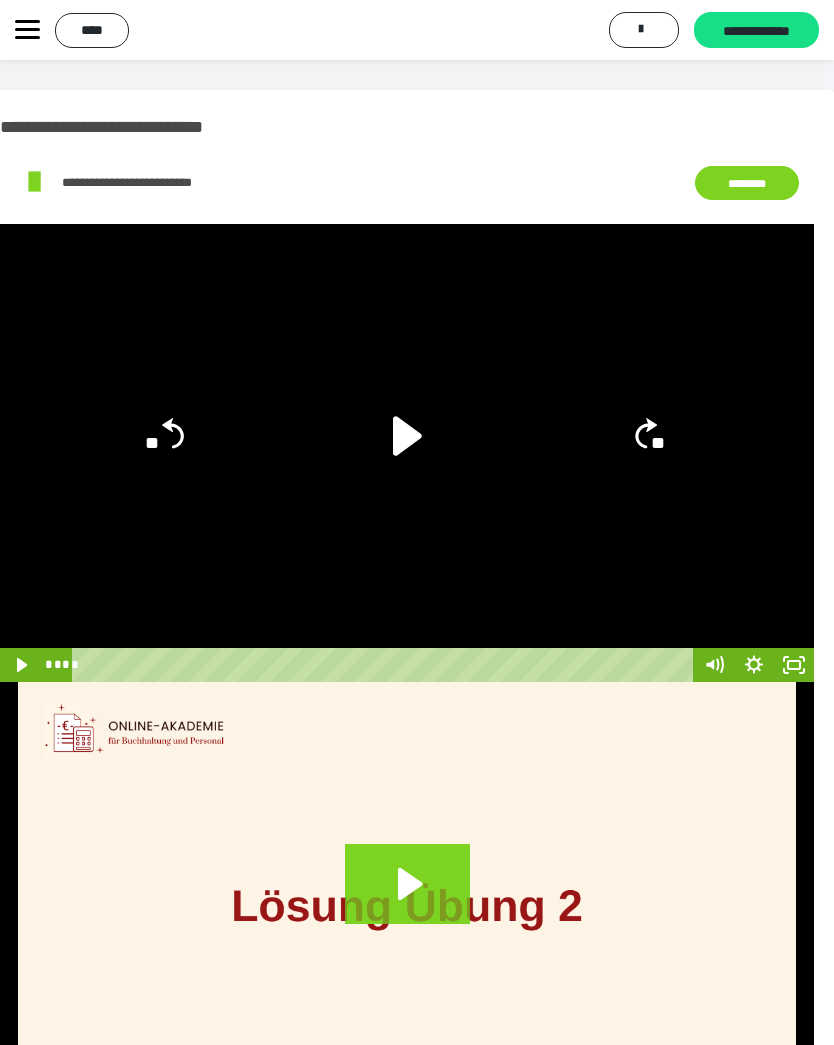 click 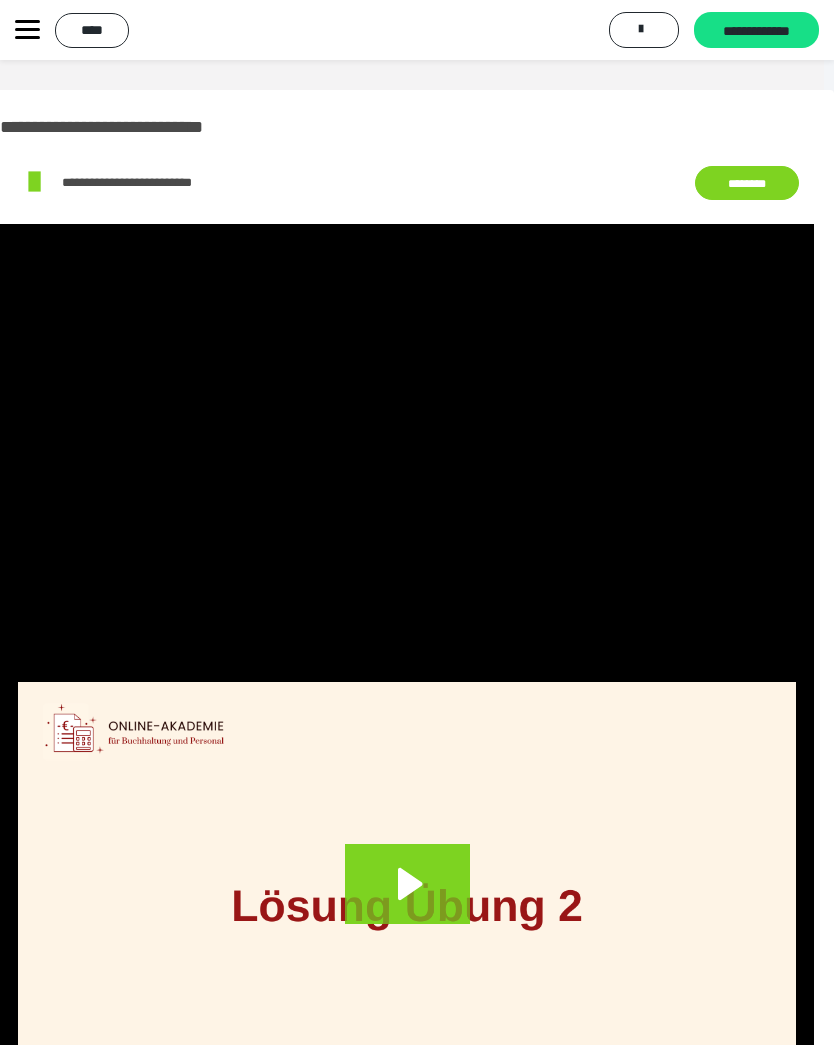 click at bounding box center [407, 453] 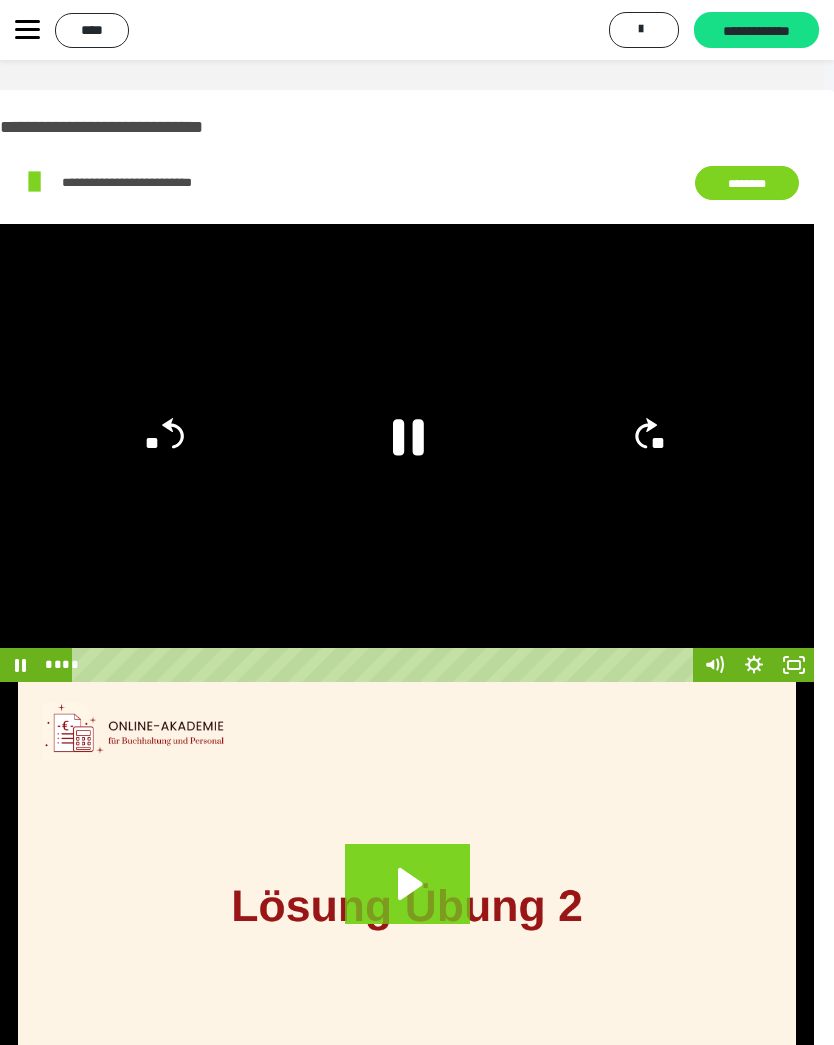 click 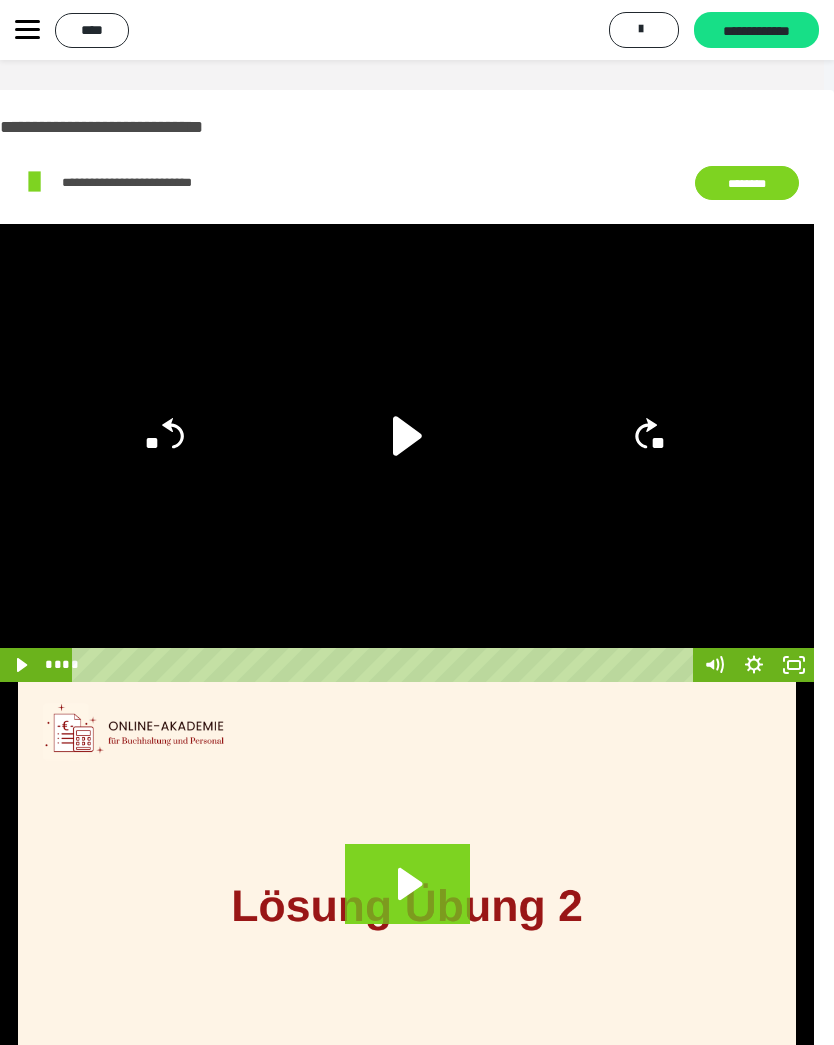 click 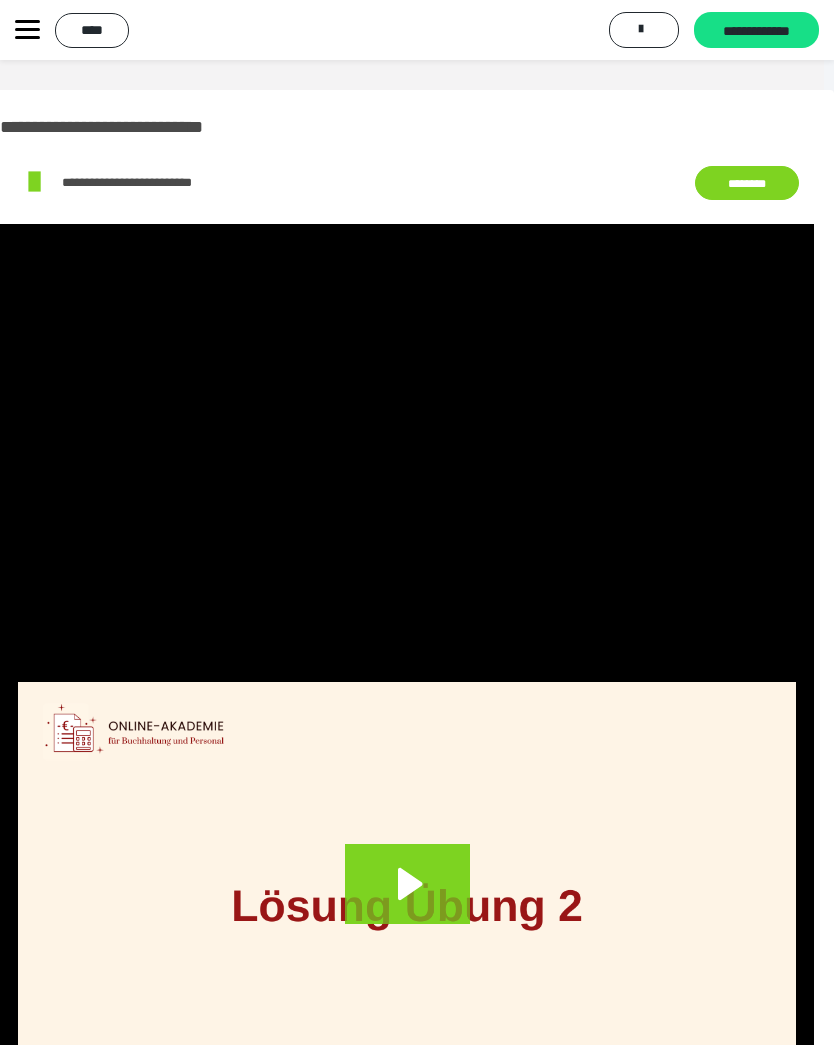 click at bounding box center [407, 453] 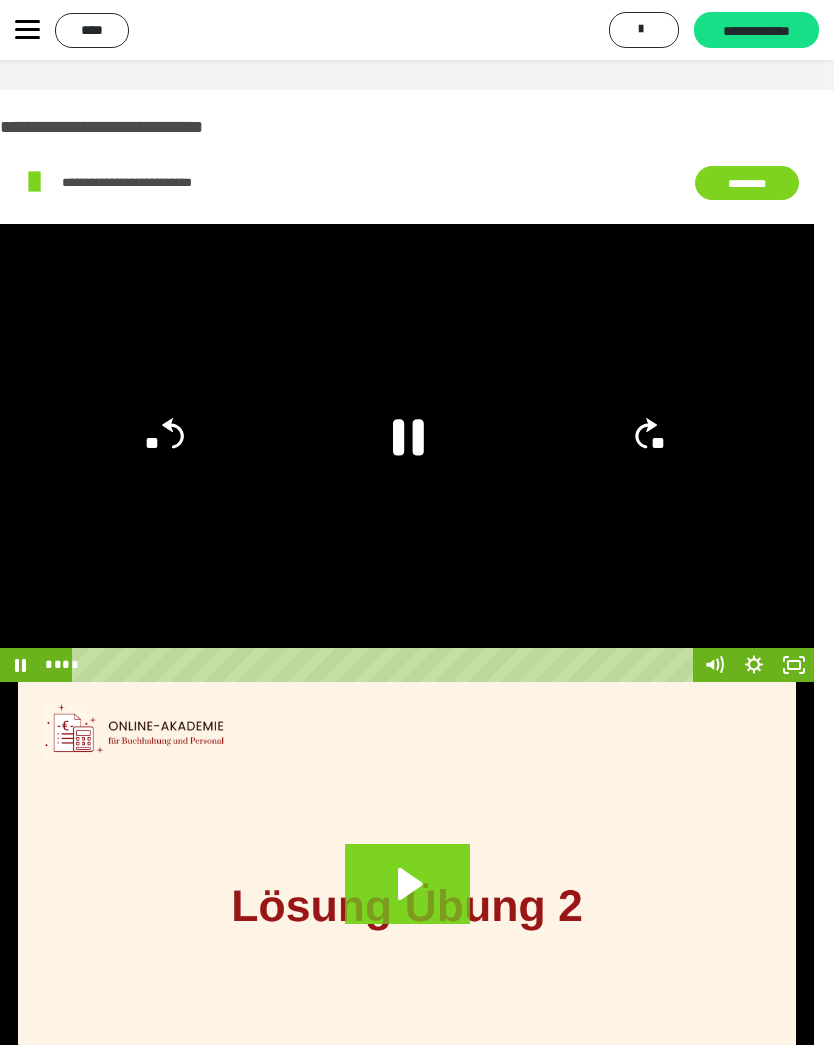 click 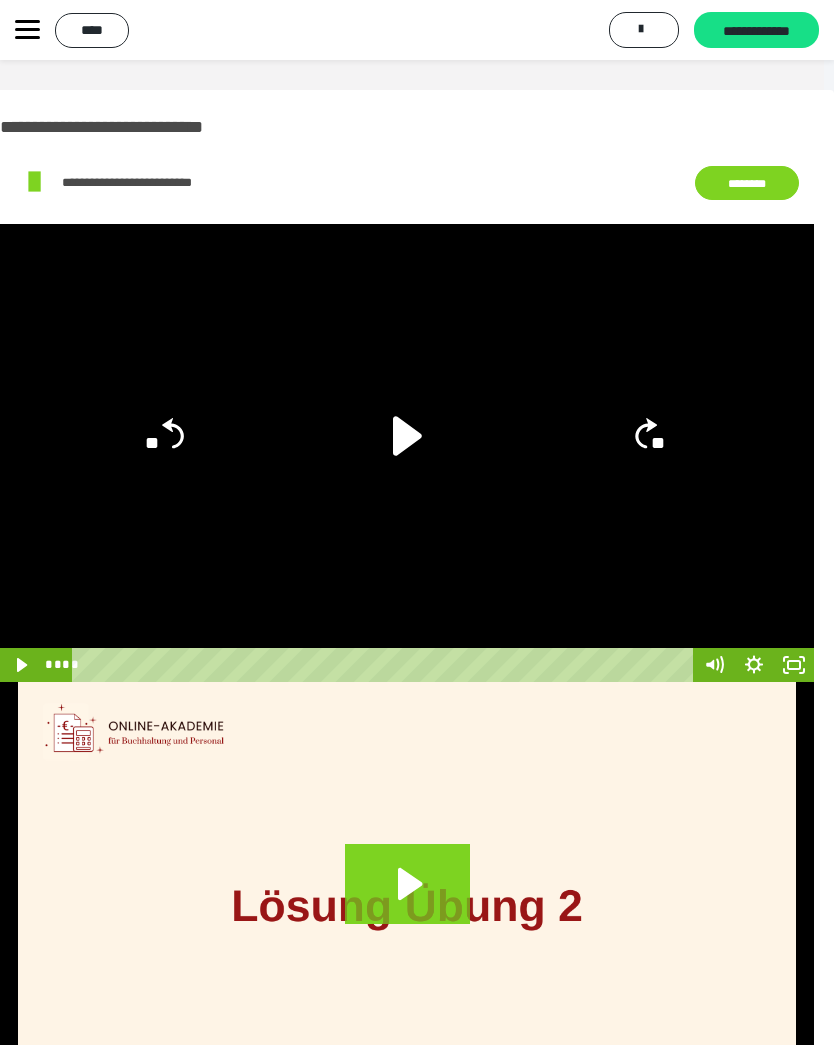 click 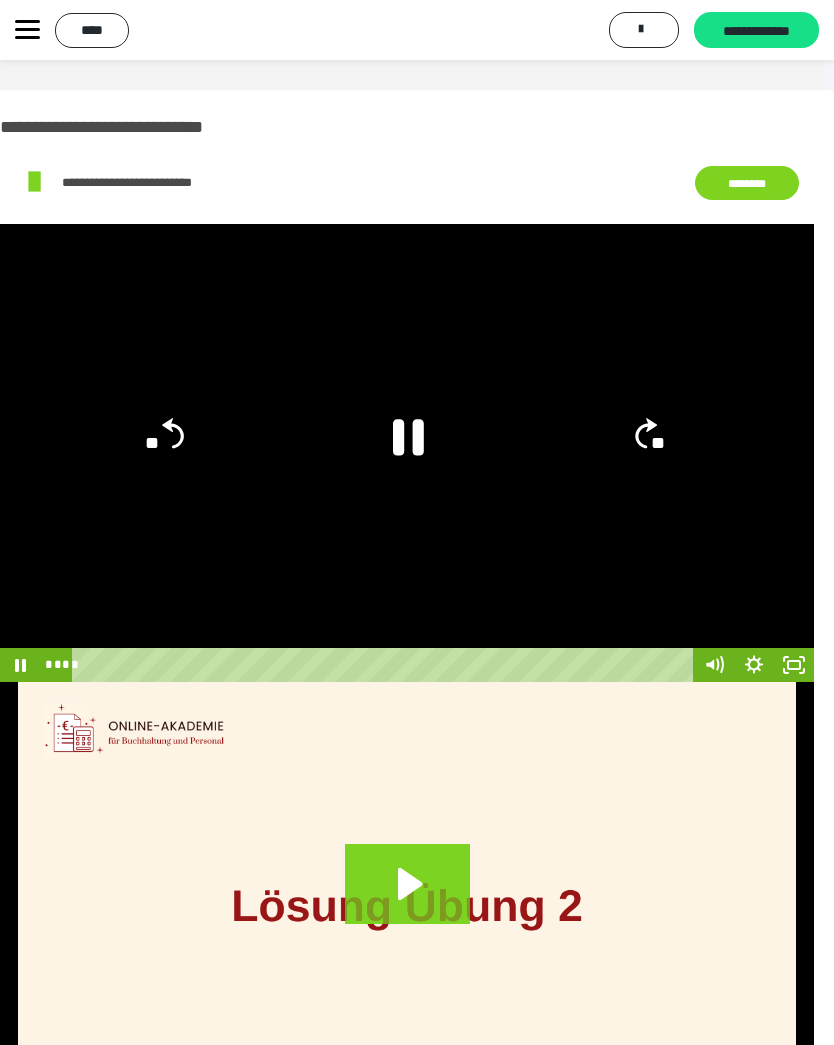 click 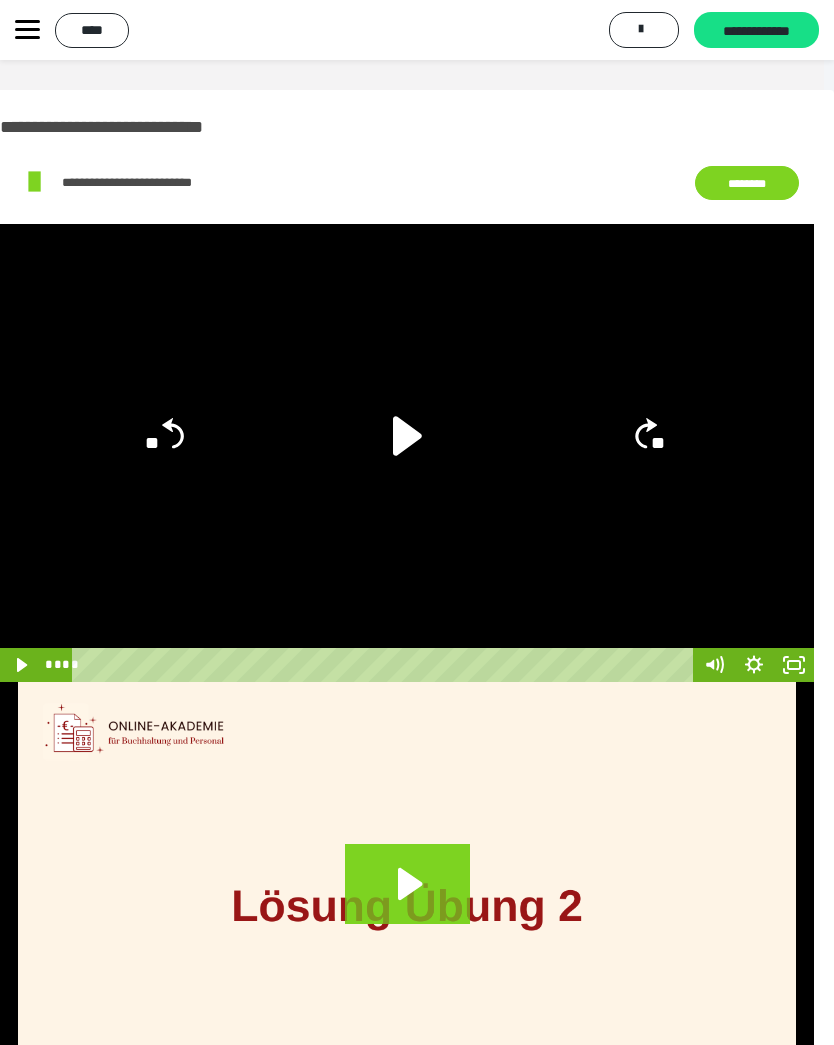 click 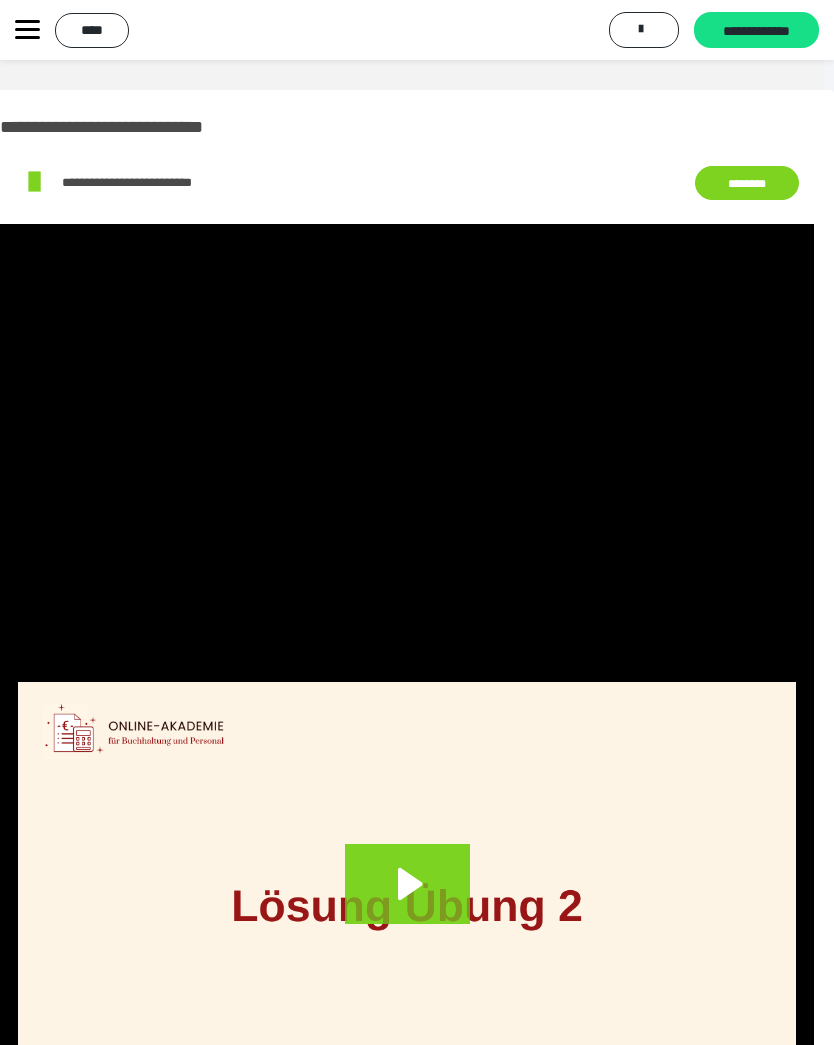 click at bounding box center (407, 453) 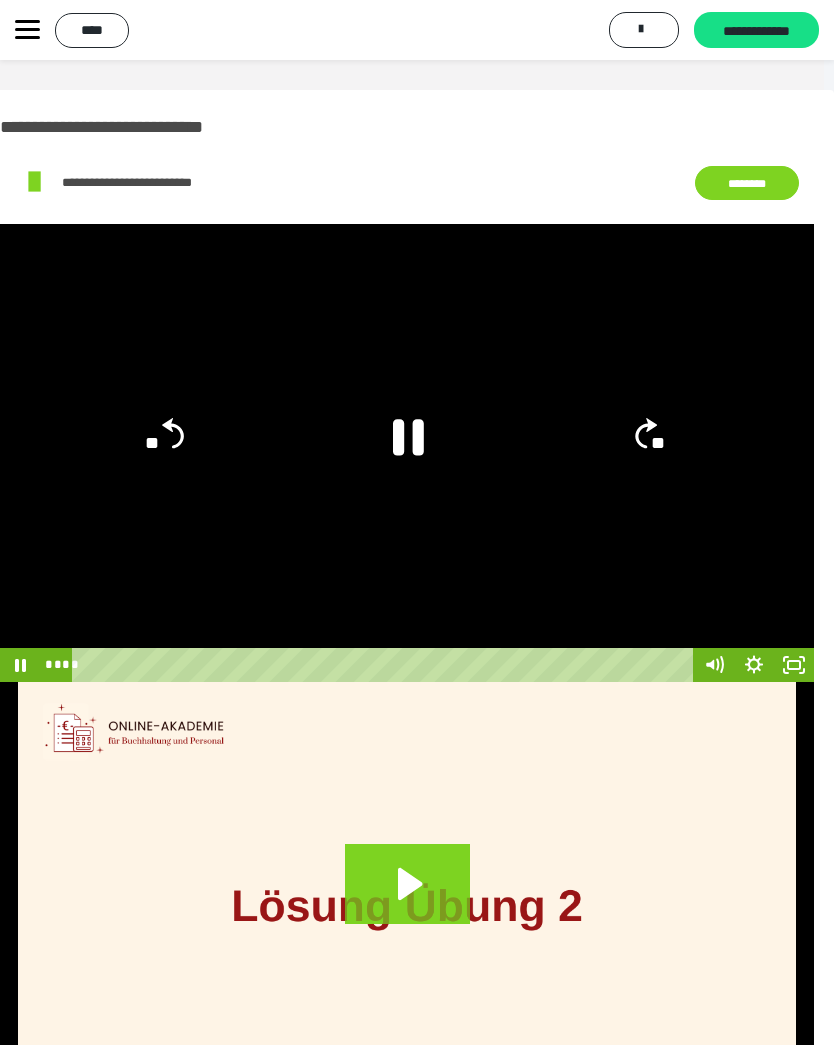 click 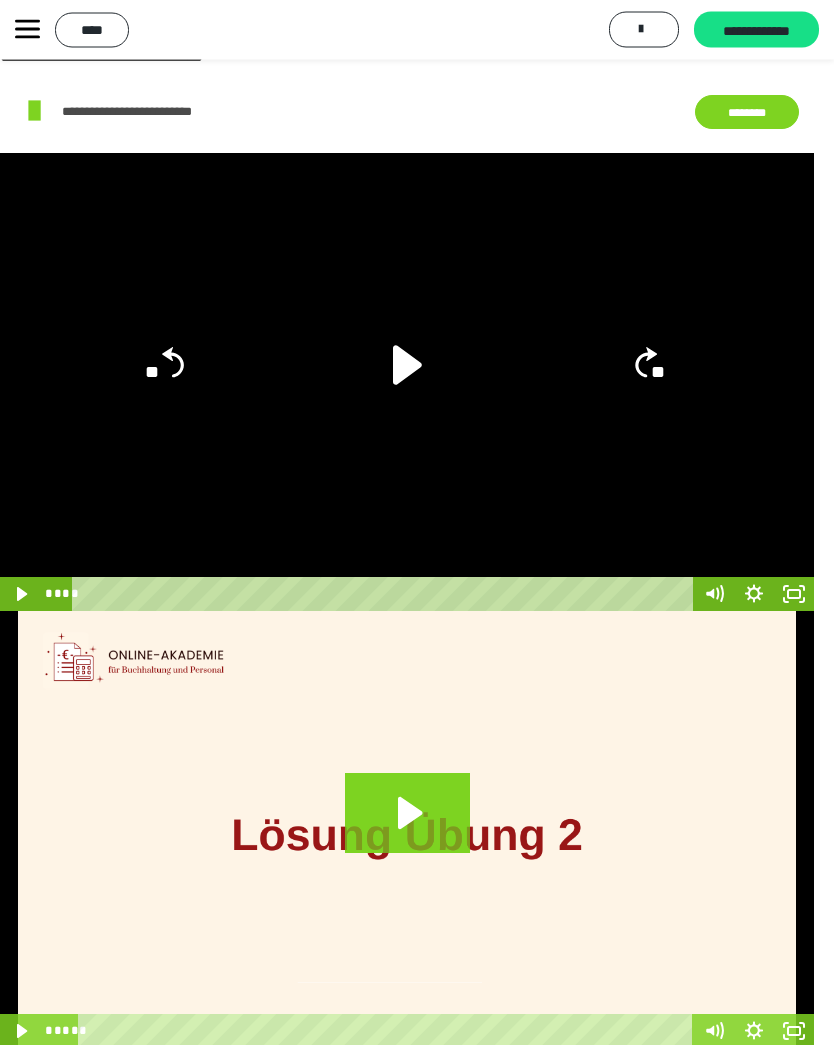 scroll, scrollTop: 0, scrollLeft: 10, axis: horizontal 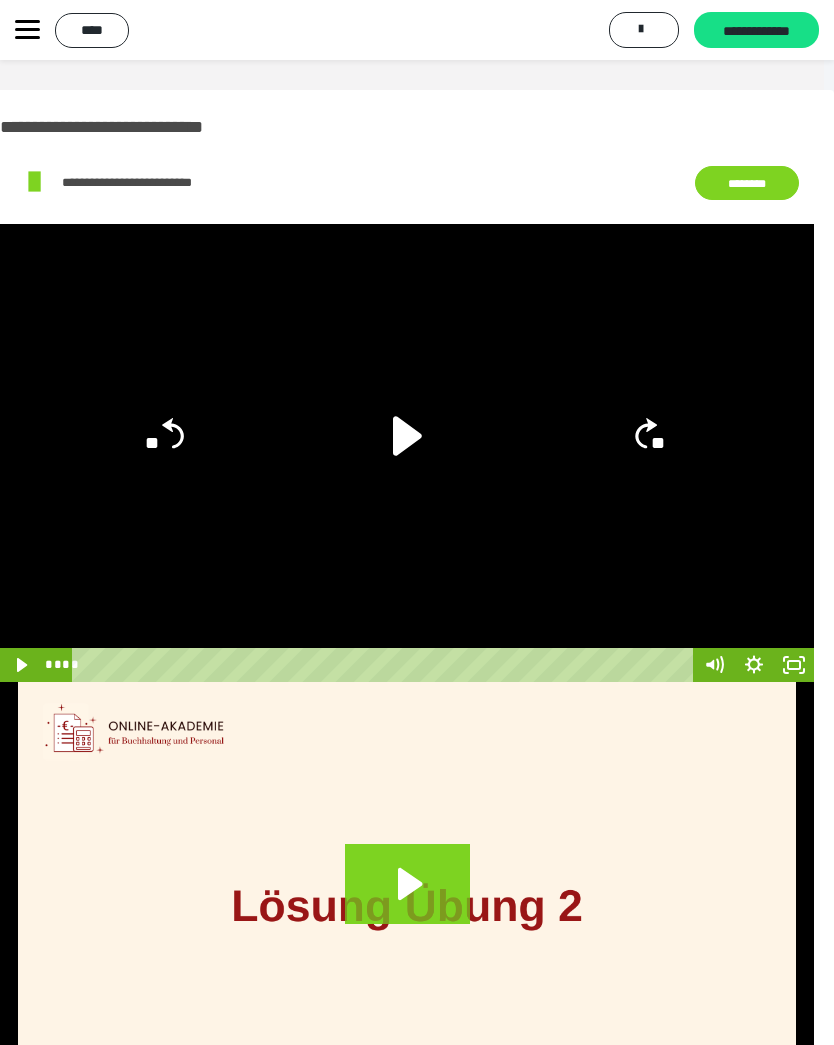 click 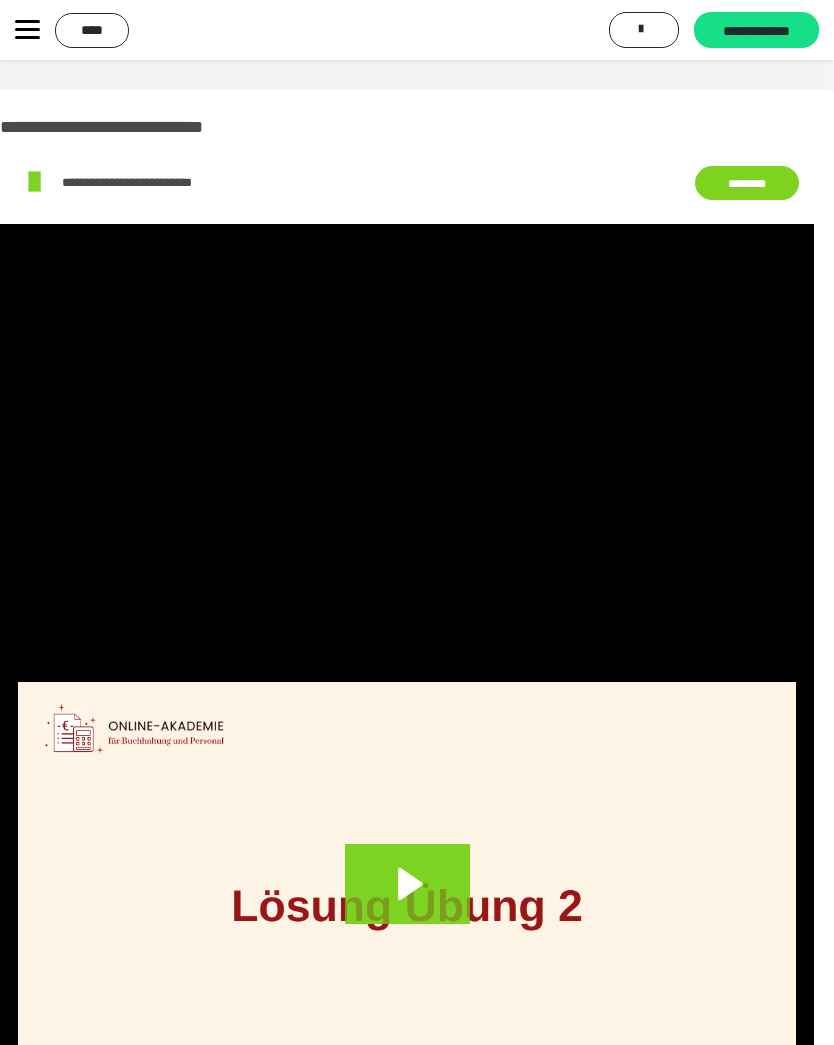 click at bounding box center [407, 453] 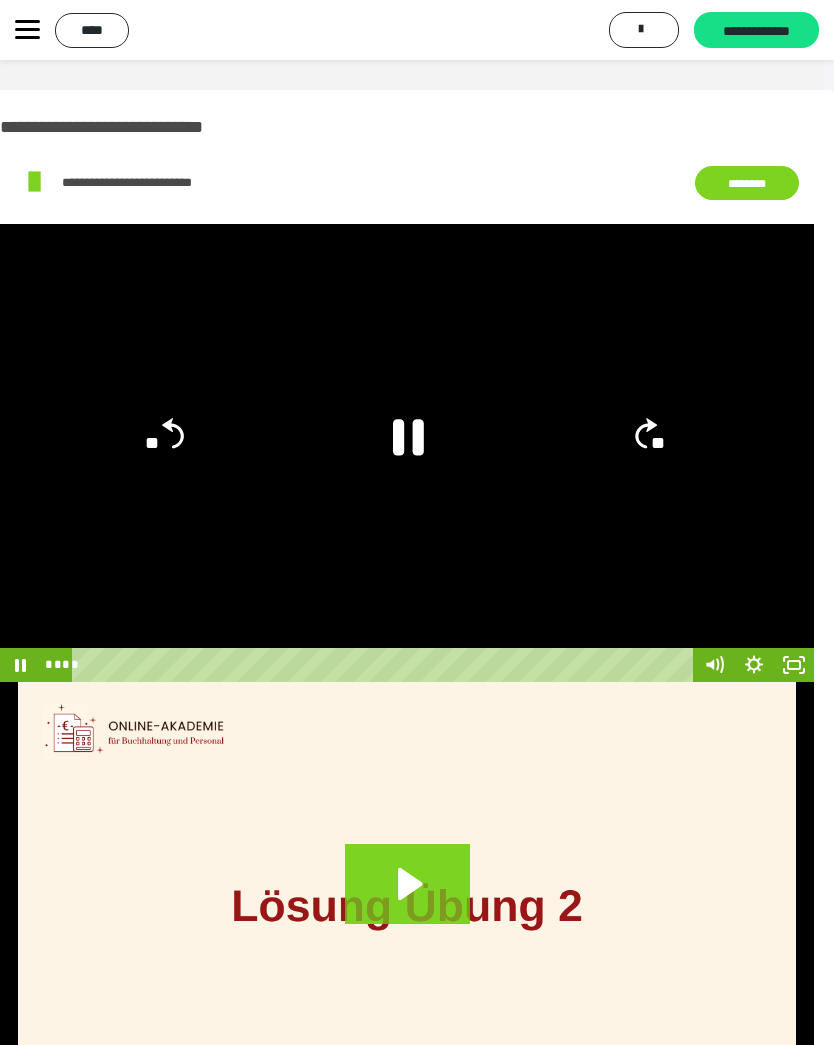 click 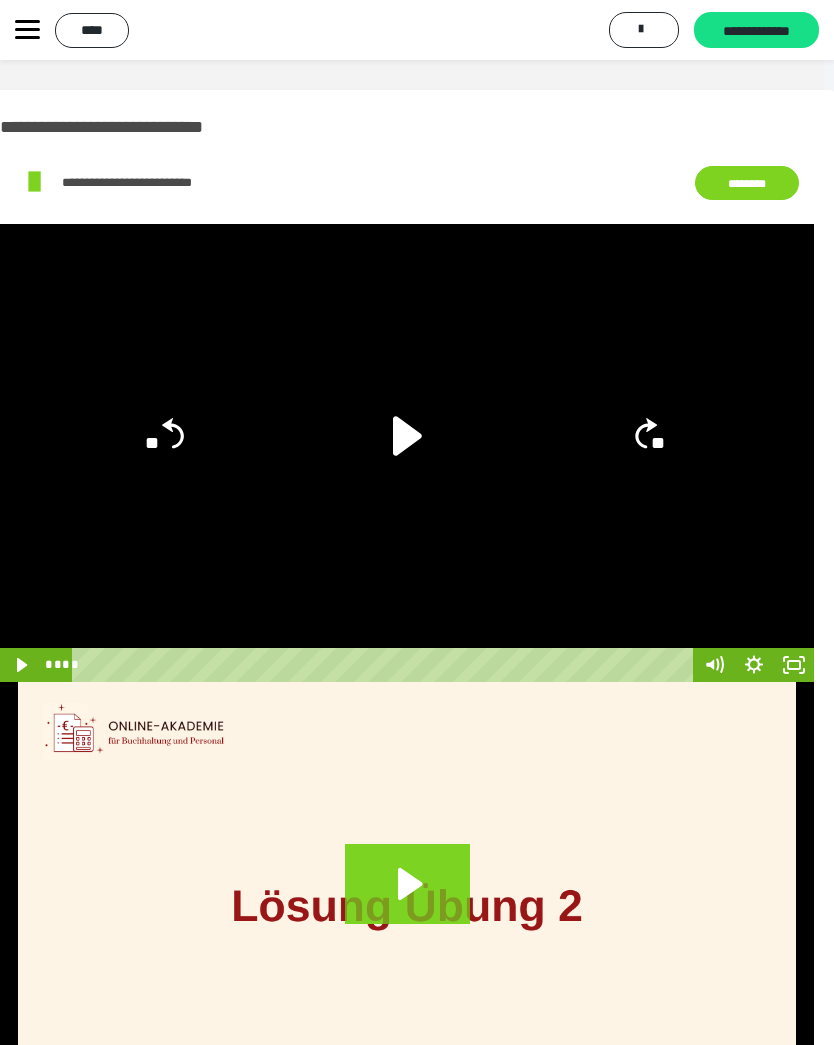 click 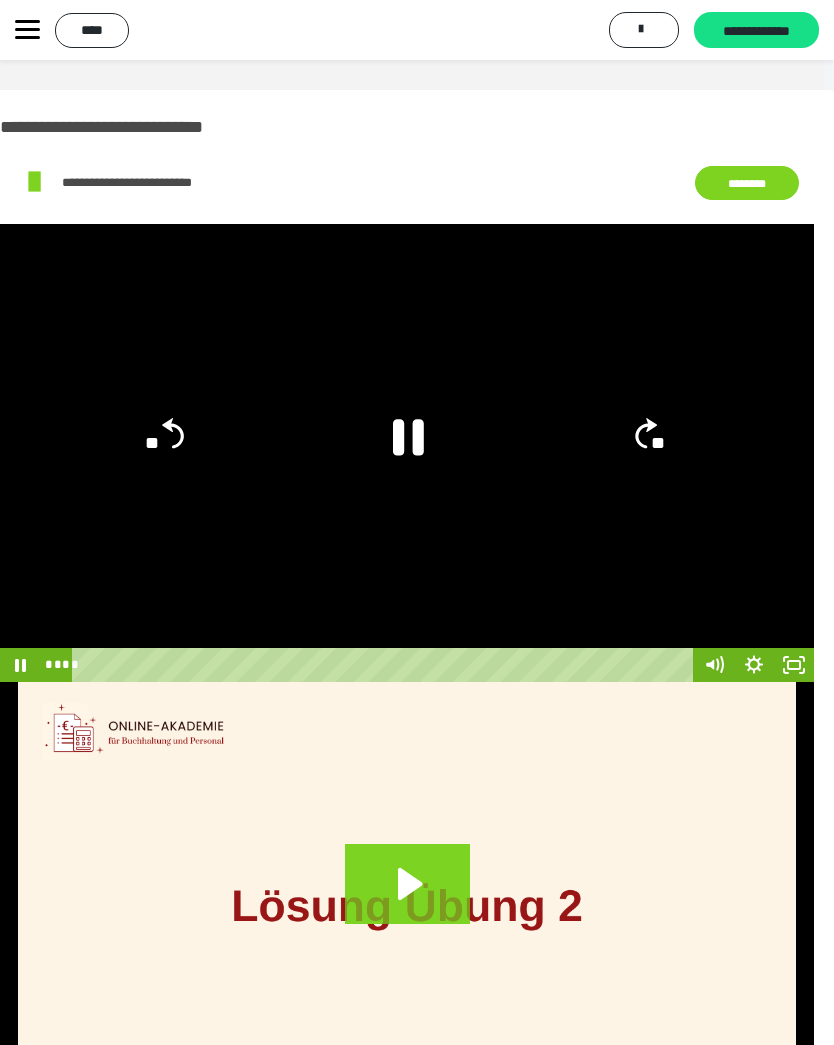click 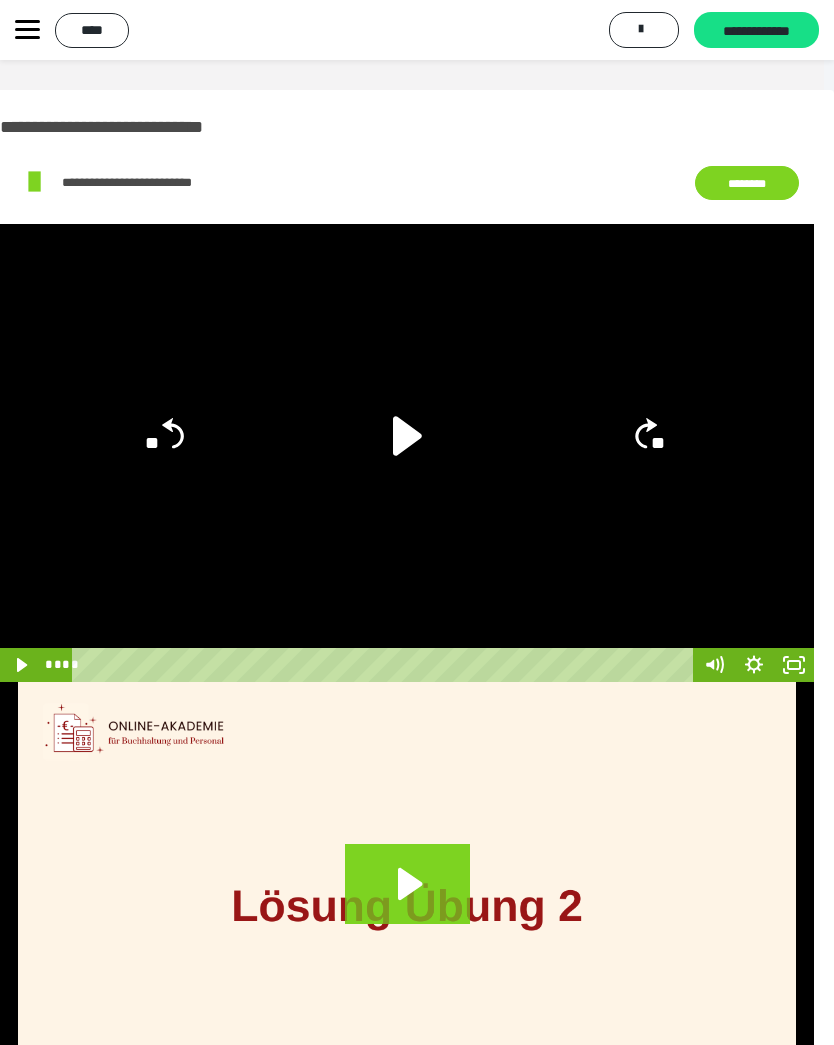 click 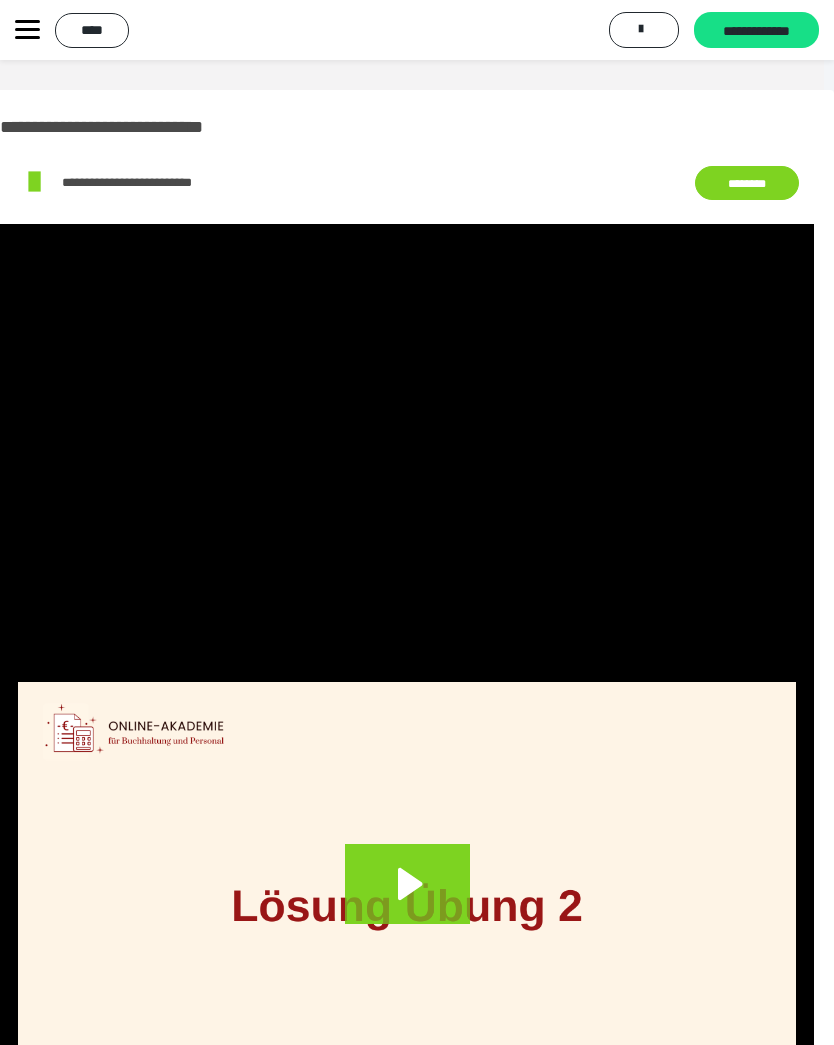 click at bounding box center (407, 453) 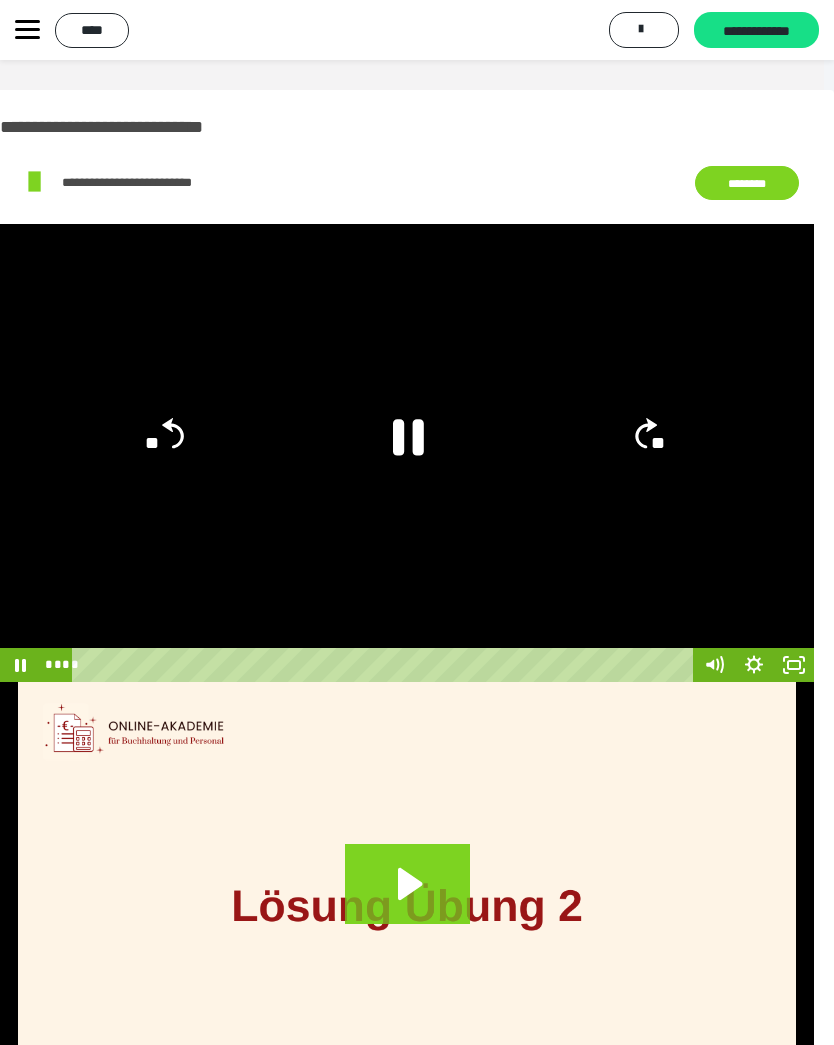 click 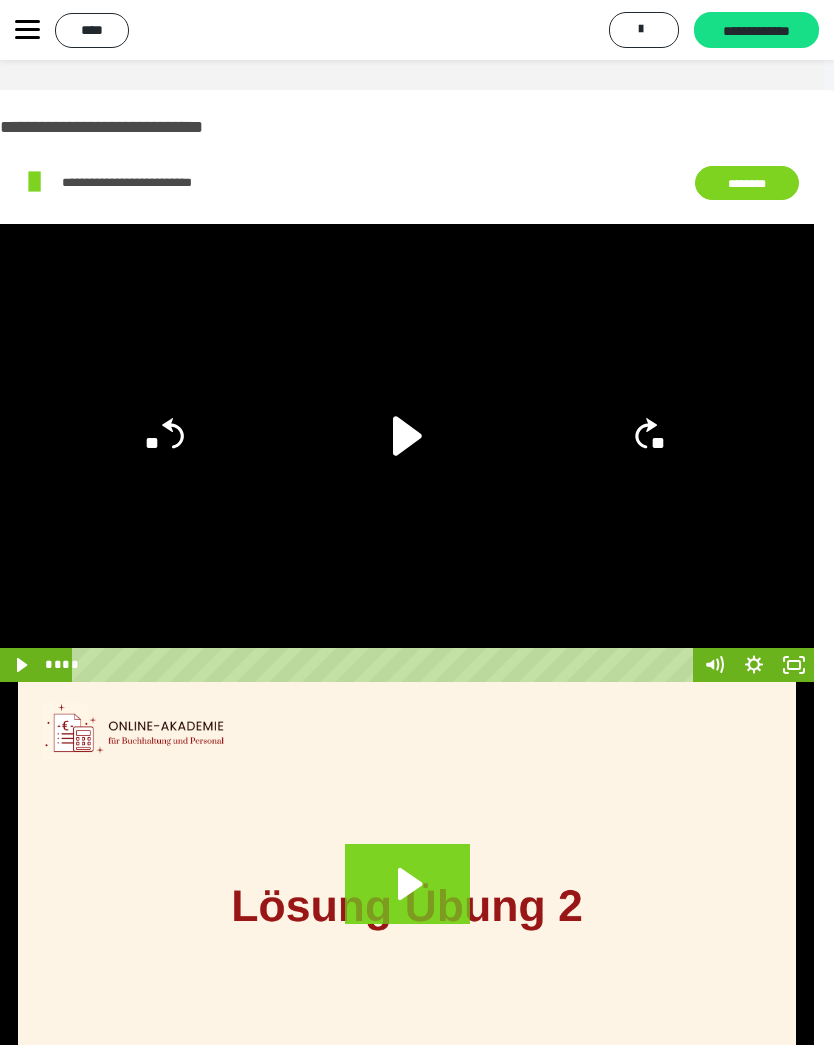 click 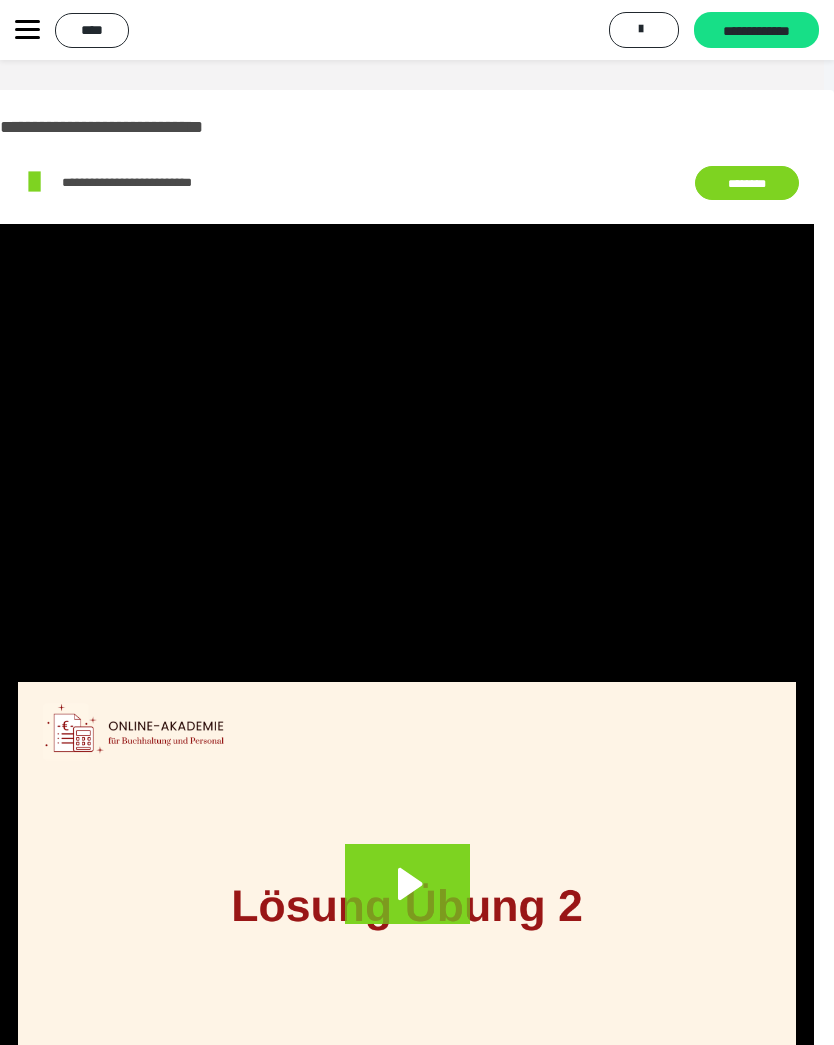 click at bounding box center [407, 453] 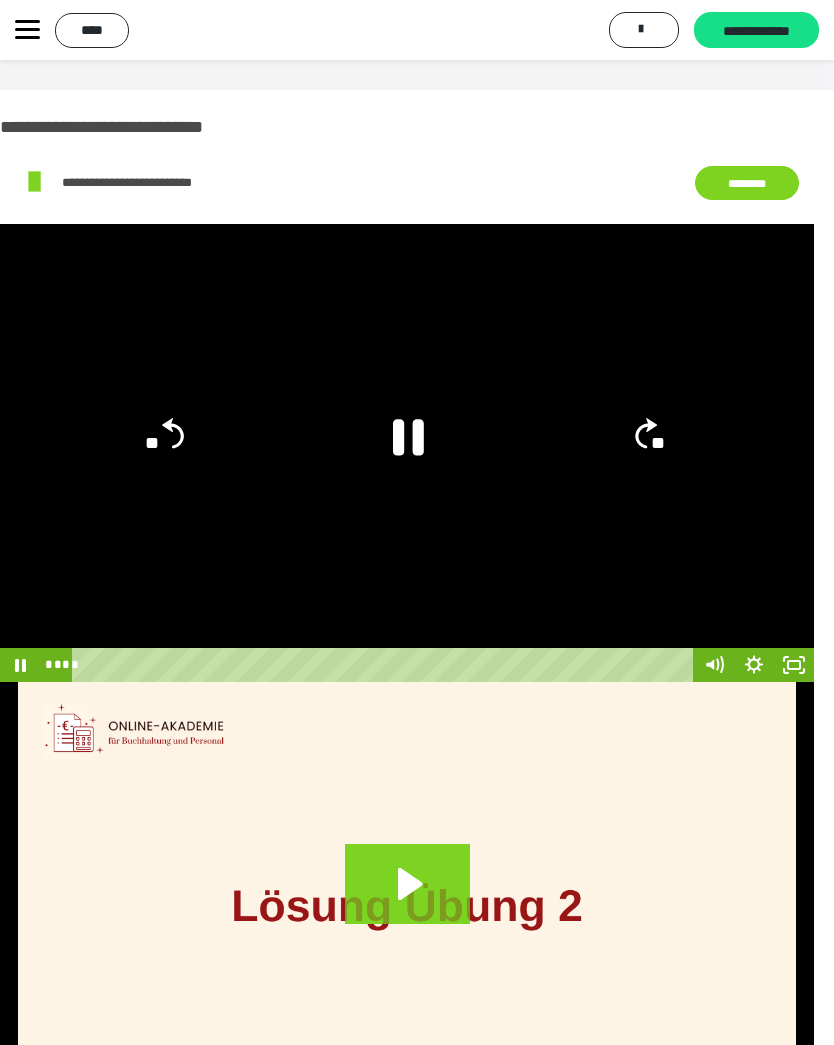 click 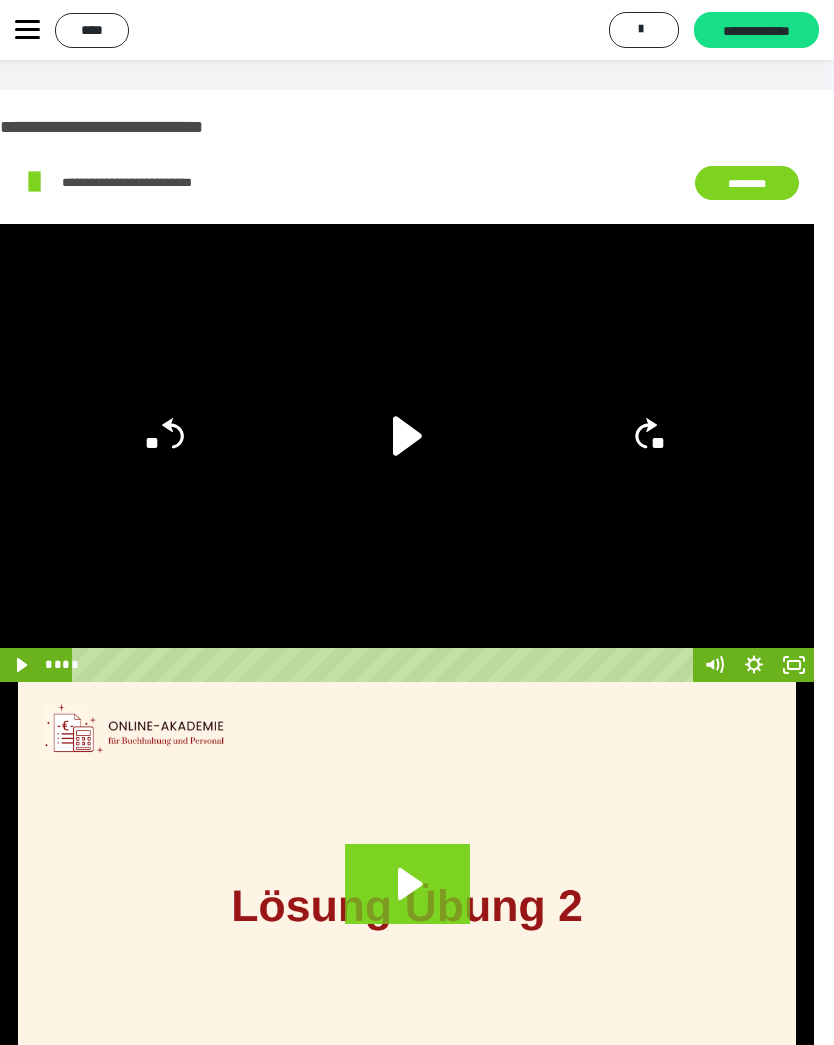 scroll, scrollTop: 0, scrollLeft: 0, axis: both 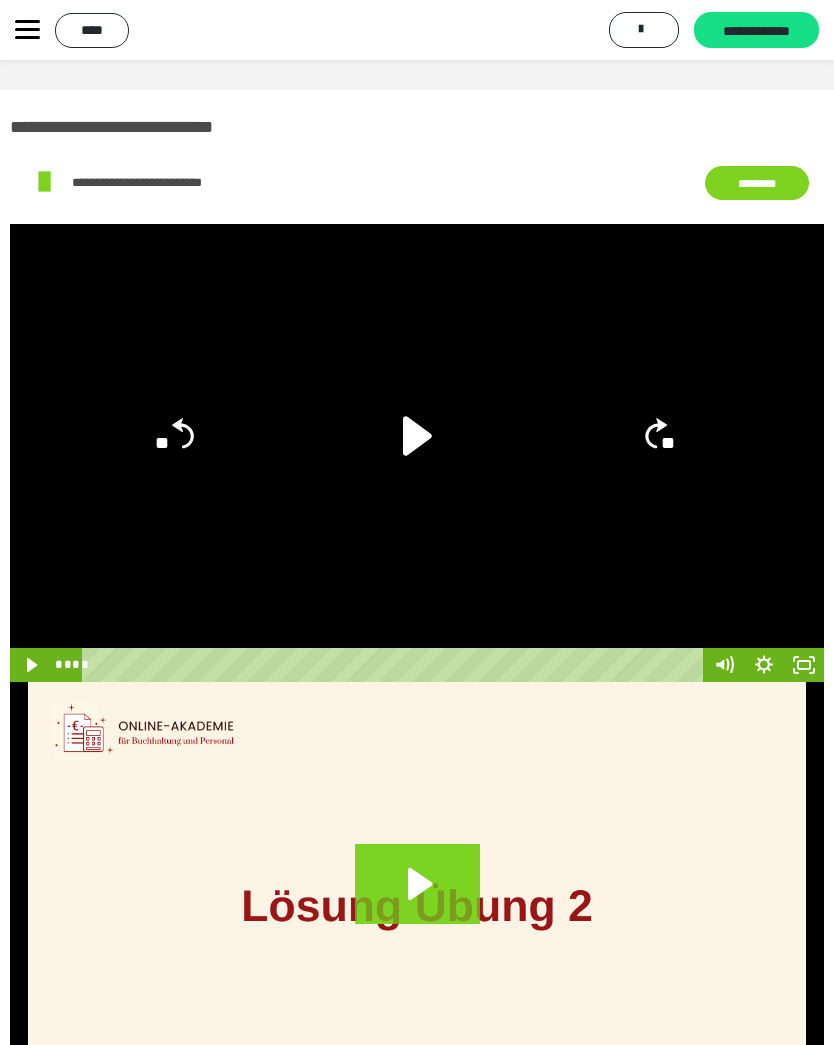 click 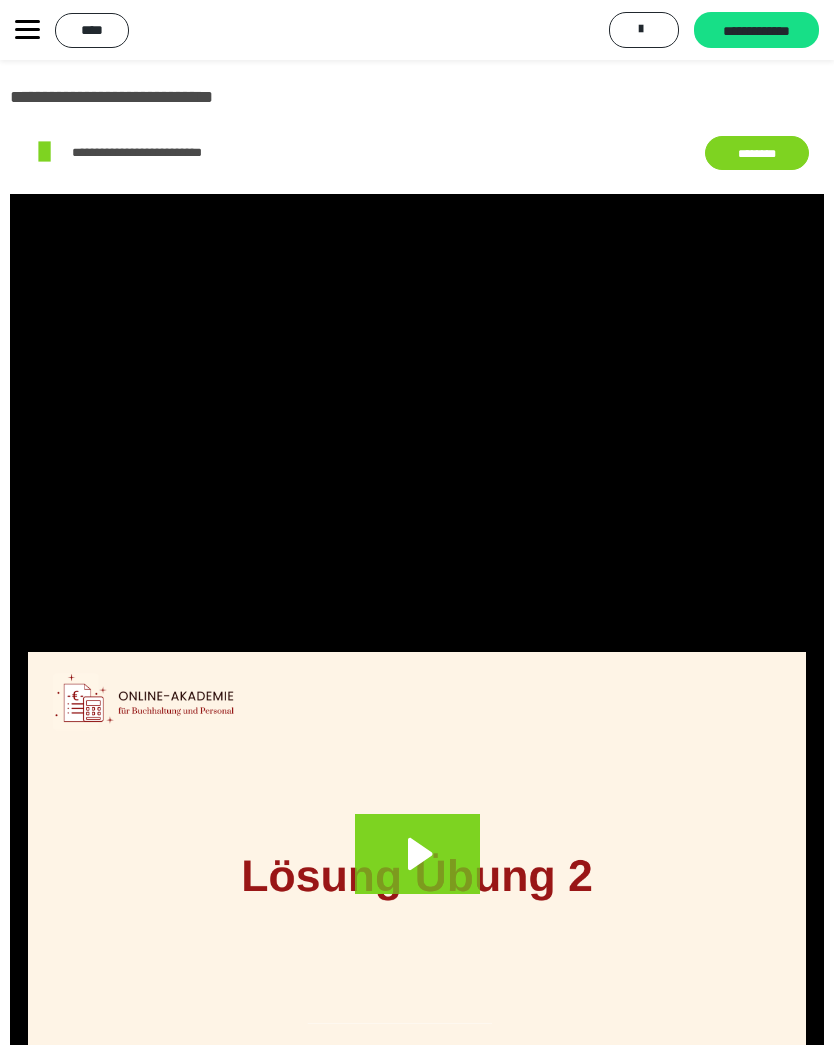 scroll, scrollTop: 128, scrollLeft: 0, axis: vertical 